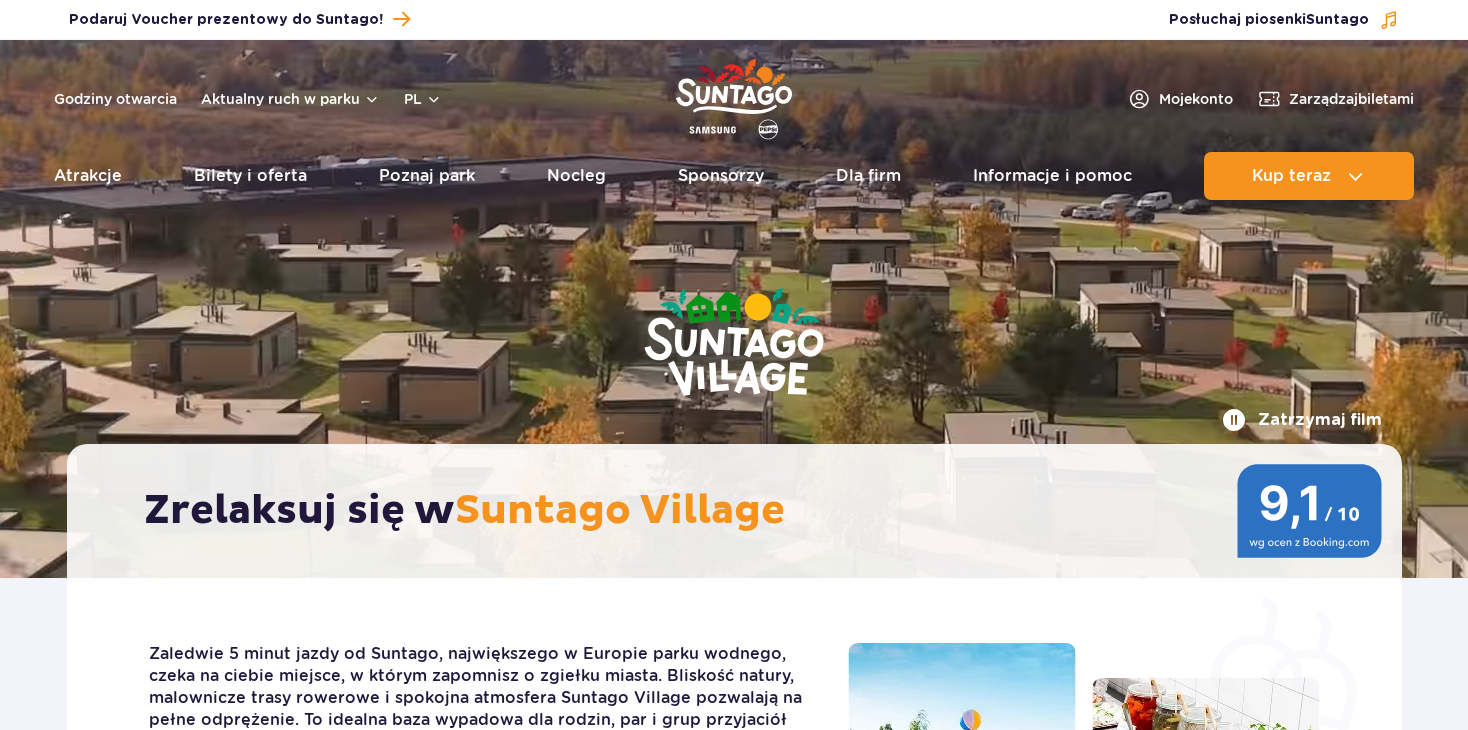 scroll, scrollTop: 0, scrollLeft: 0, axis: both 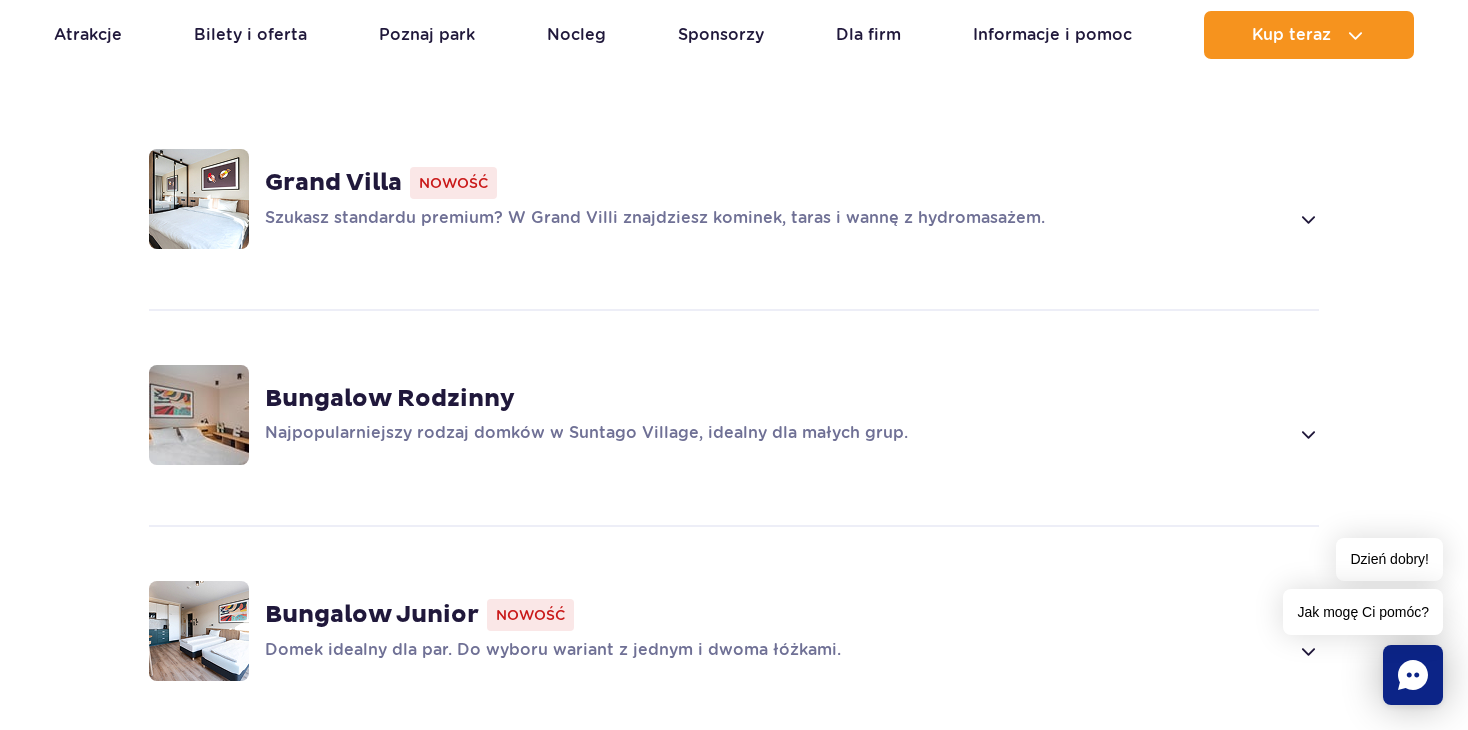 click at bounding box center [1307, 434] 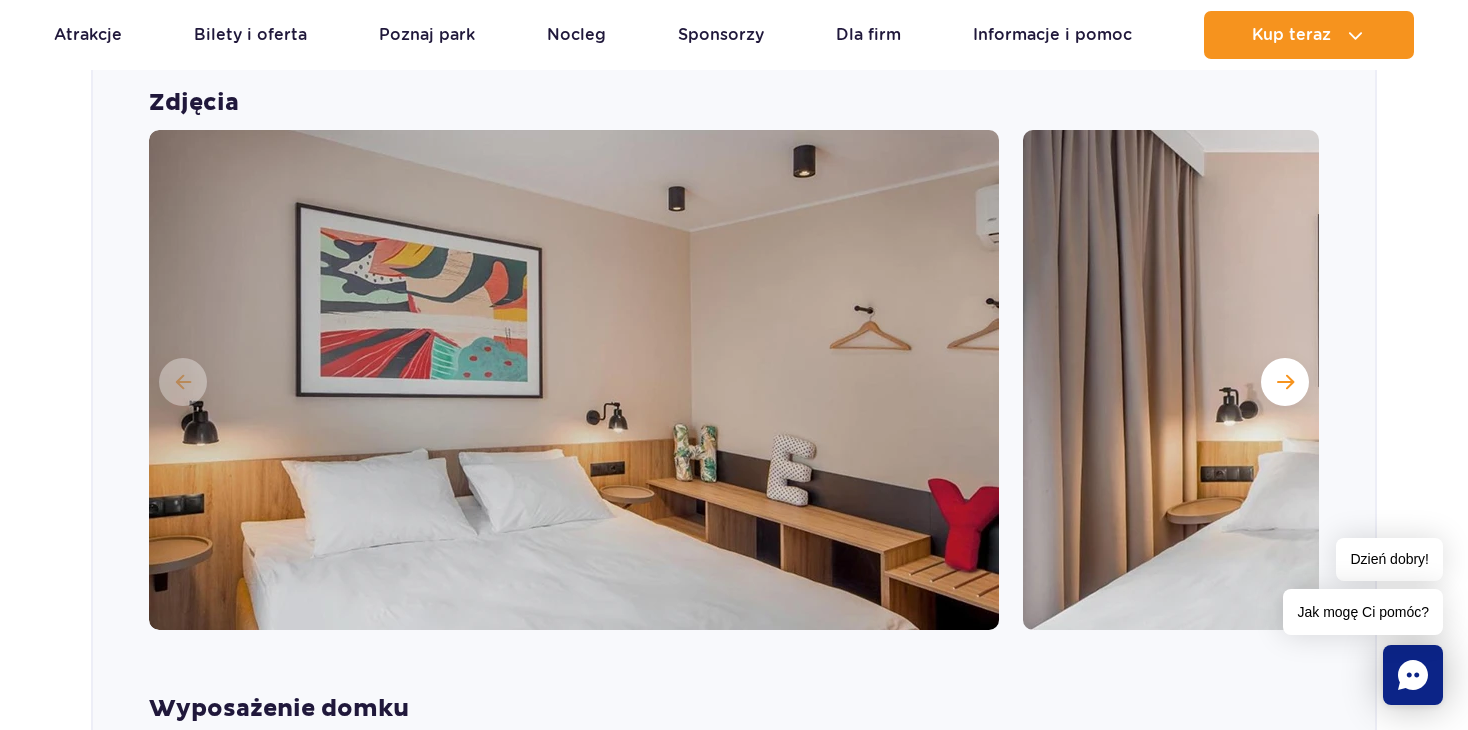 scroll, scrollTop: 1820, scrollLeft: 0, axis: vertical 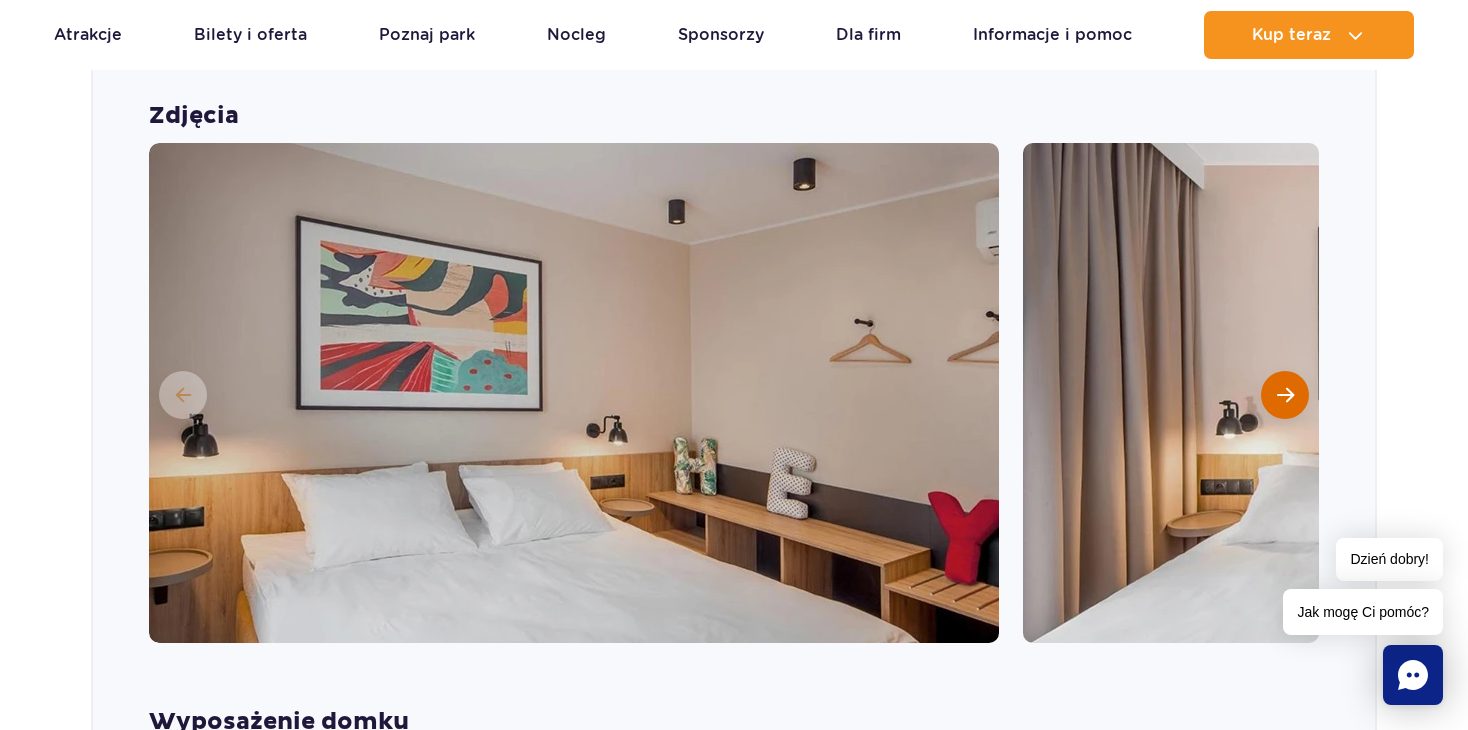 click at bounding box center (1285, 395) 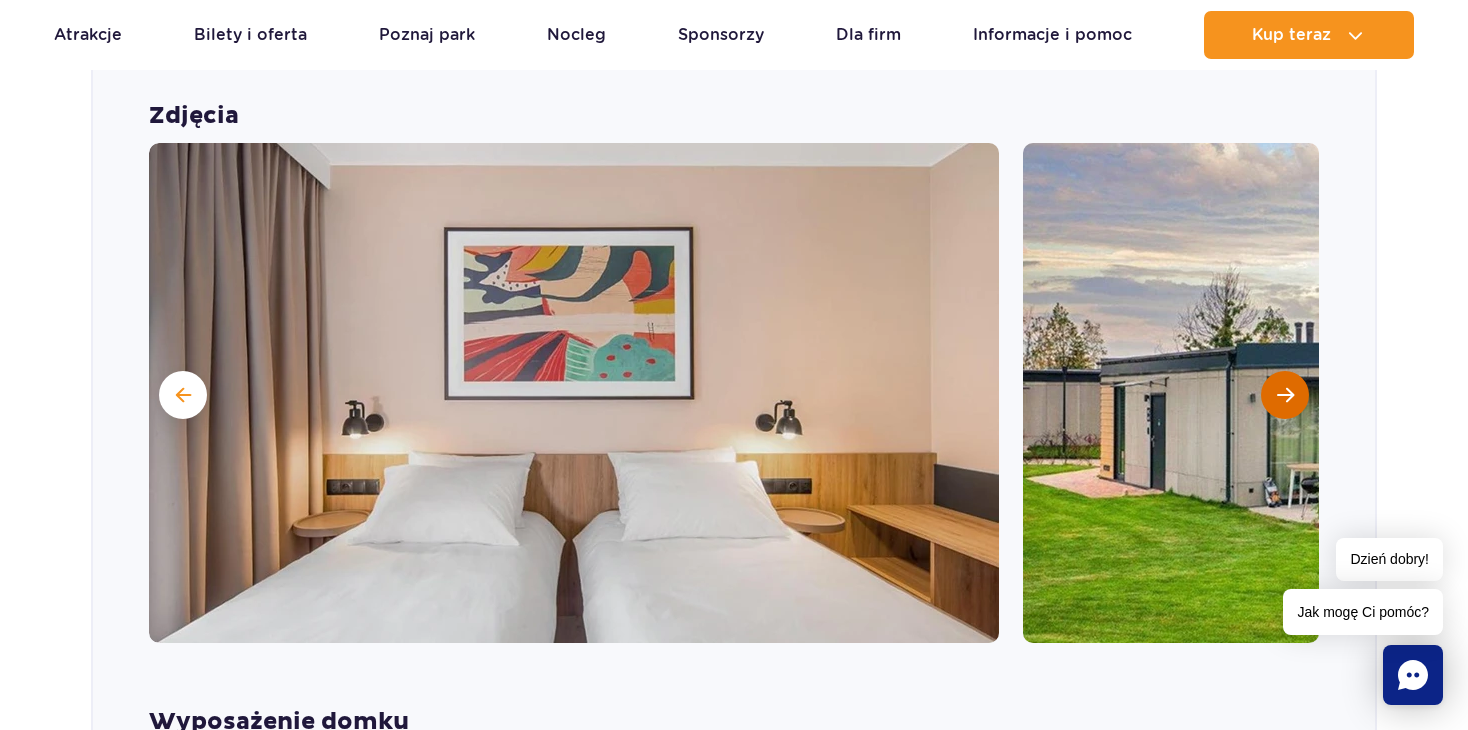 click at bounding box center (1285, 395) 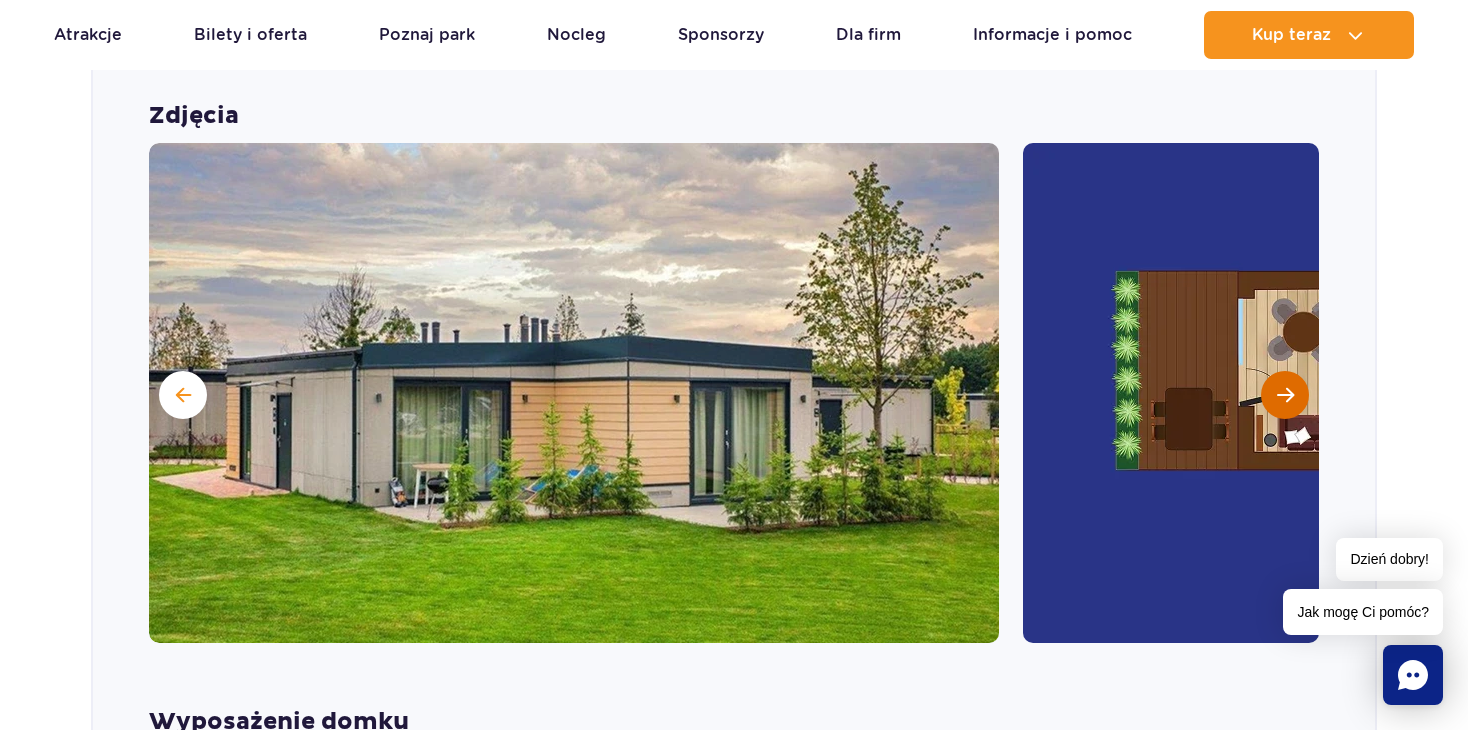click at bounding box center [1285, 395] 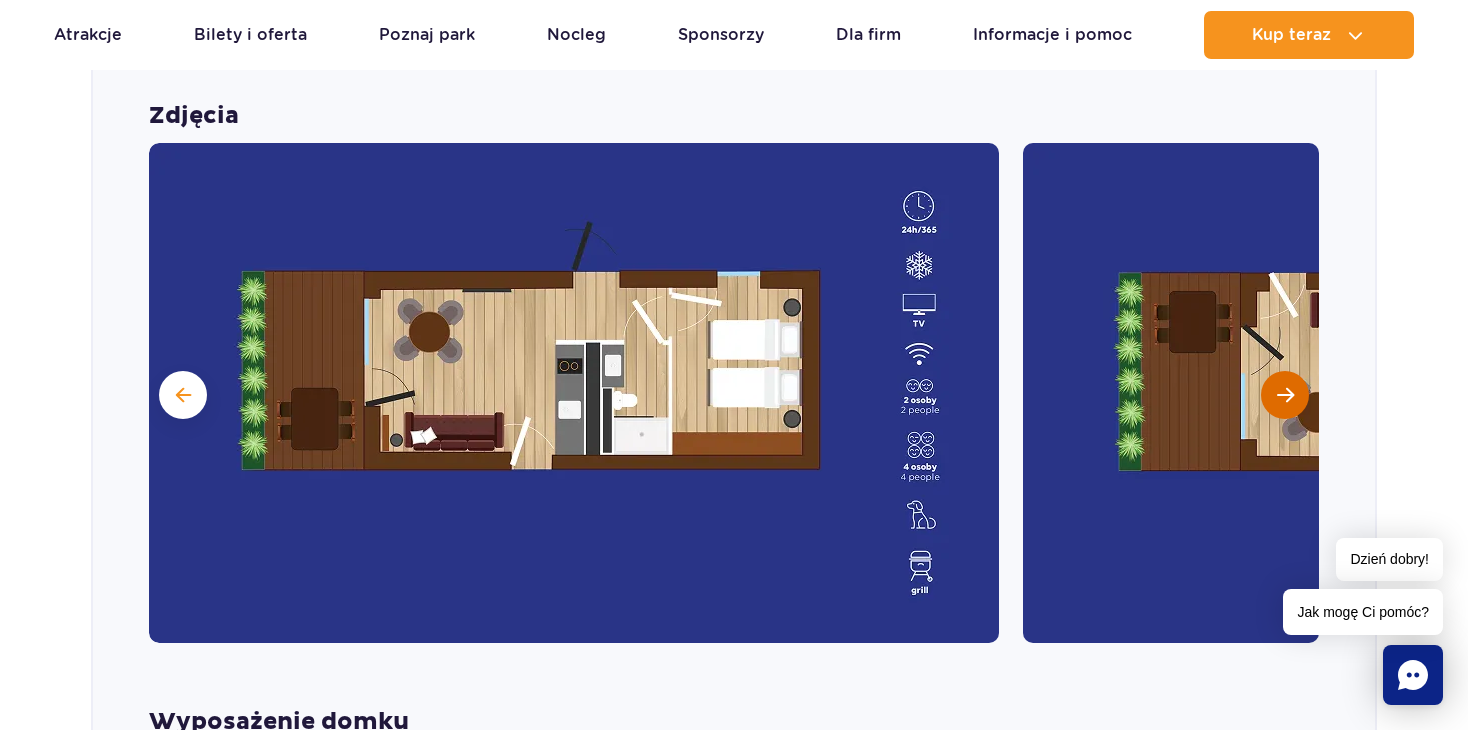 click at bounding box center (1285, 395) 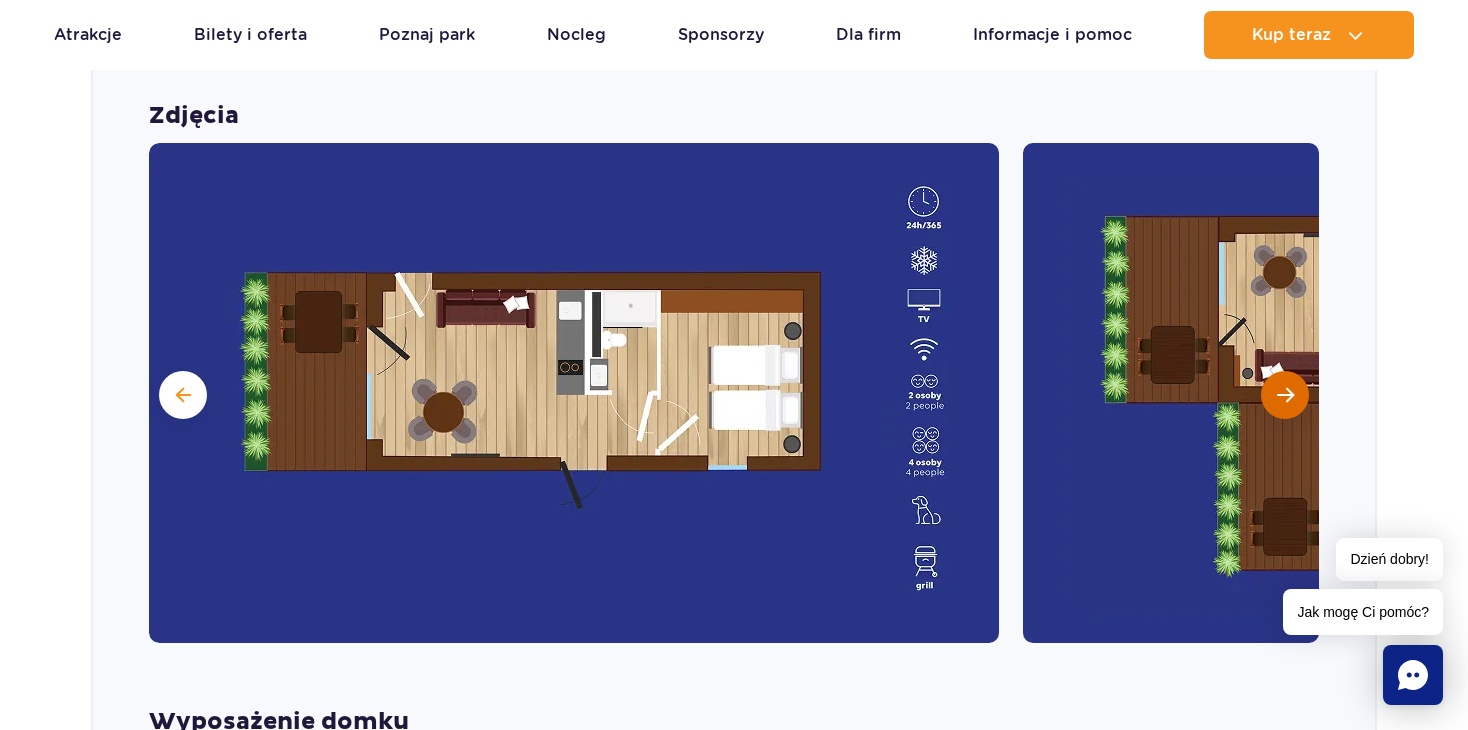 click at bounding box center (1285, 395) 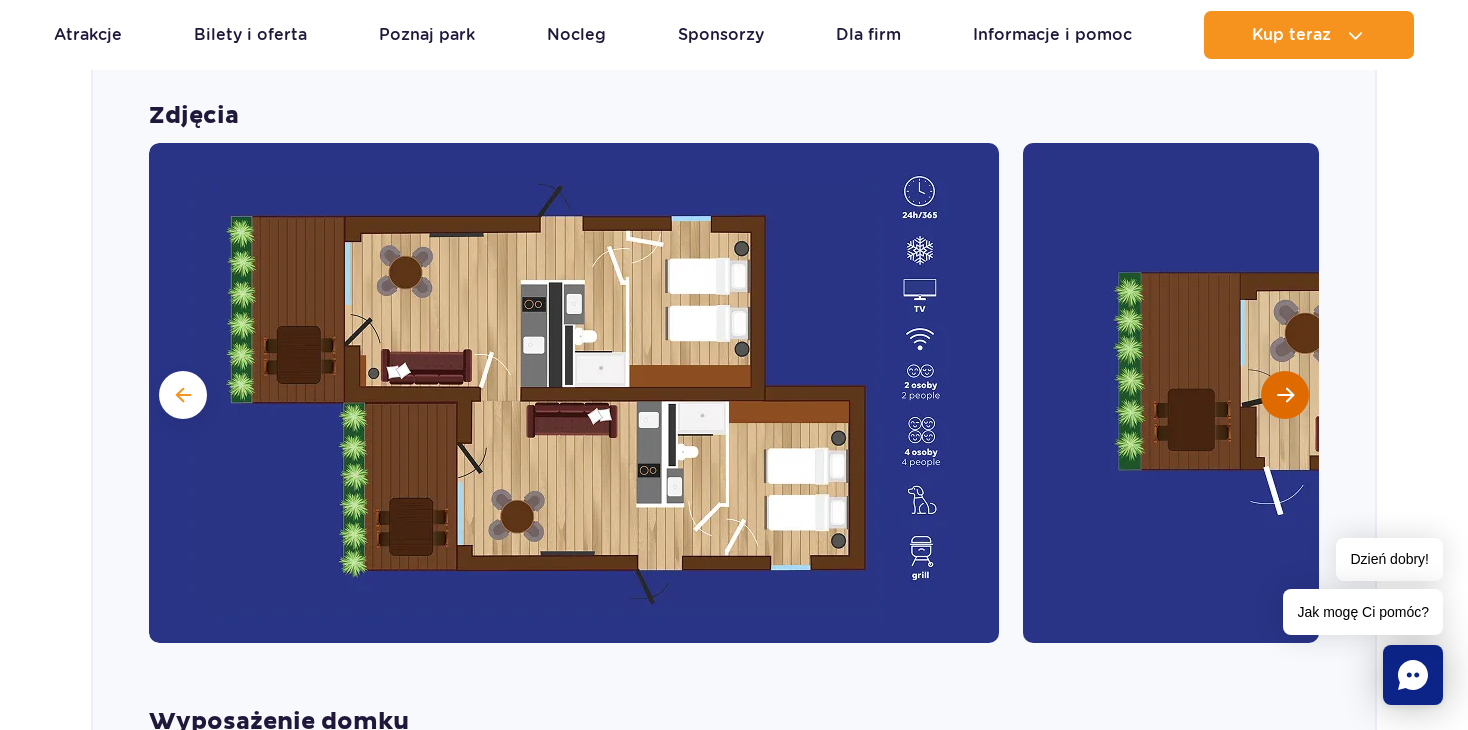 click at bounding box center (1285, 395) 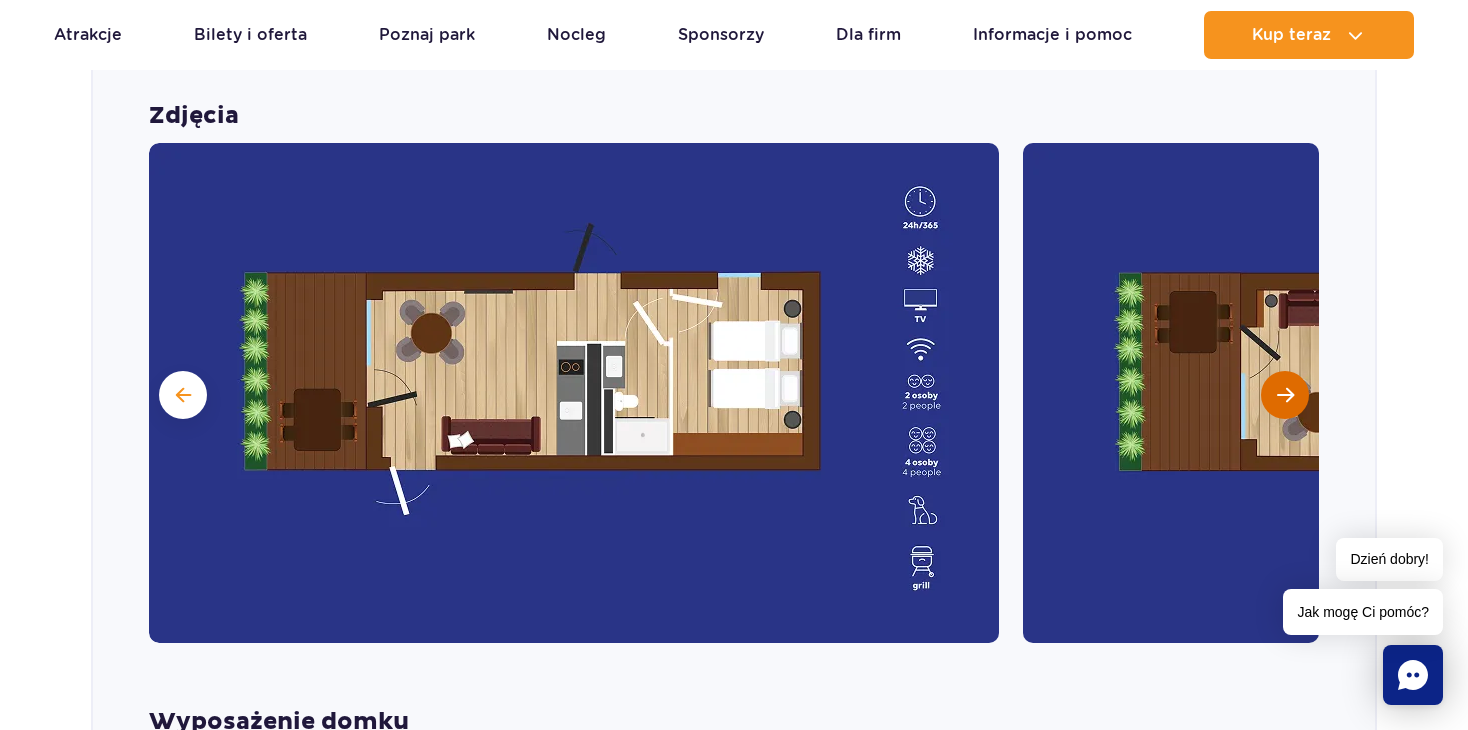 click at bounding box center (1285, 395) 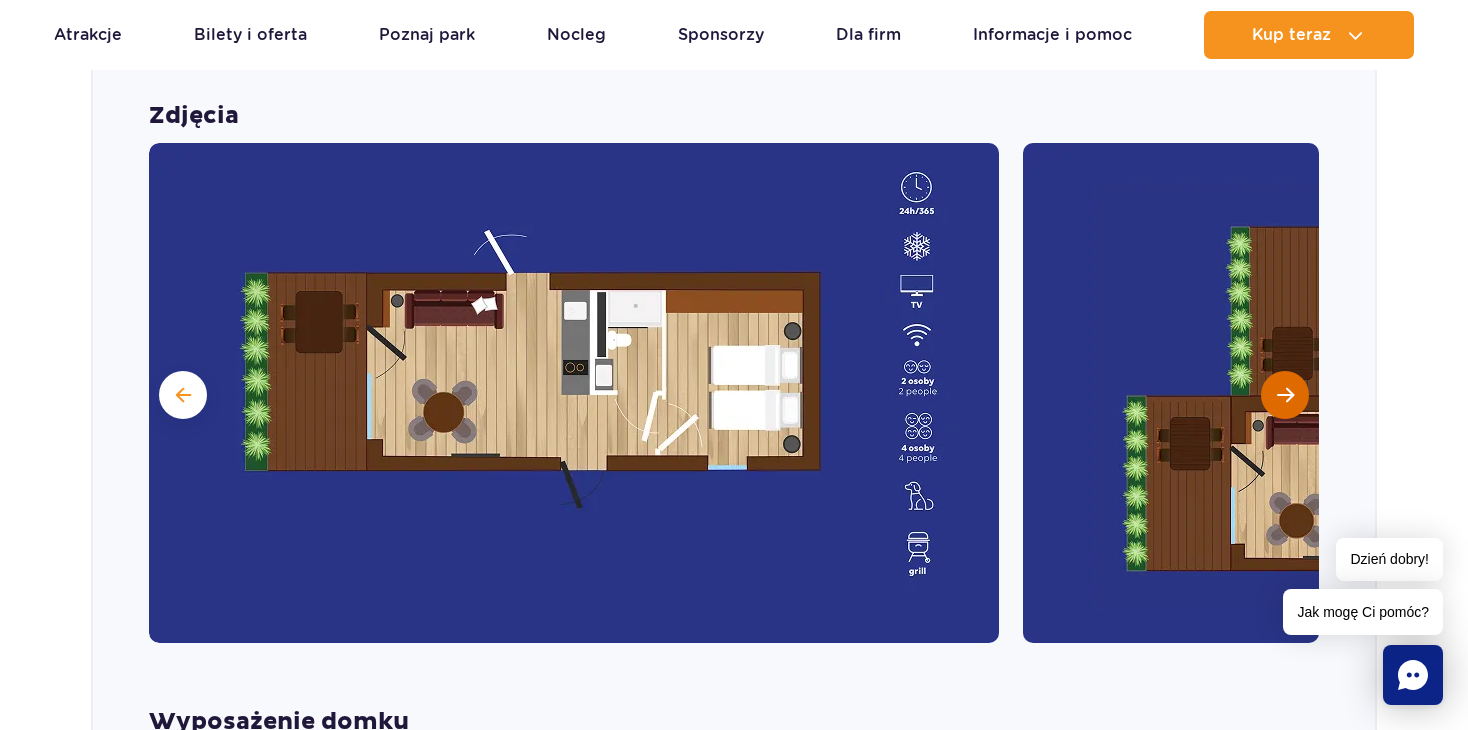 click at bounding box center (1285, 395) 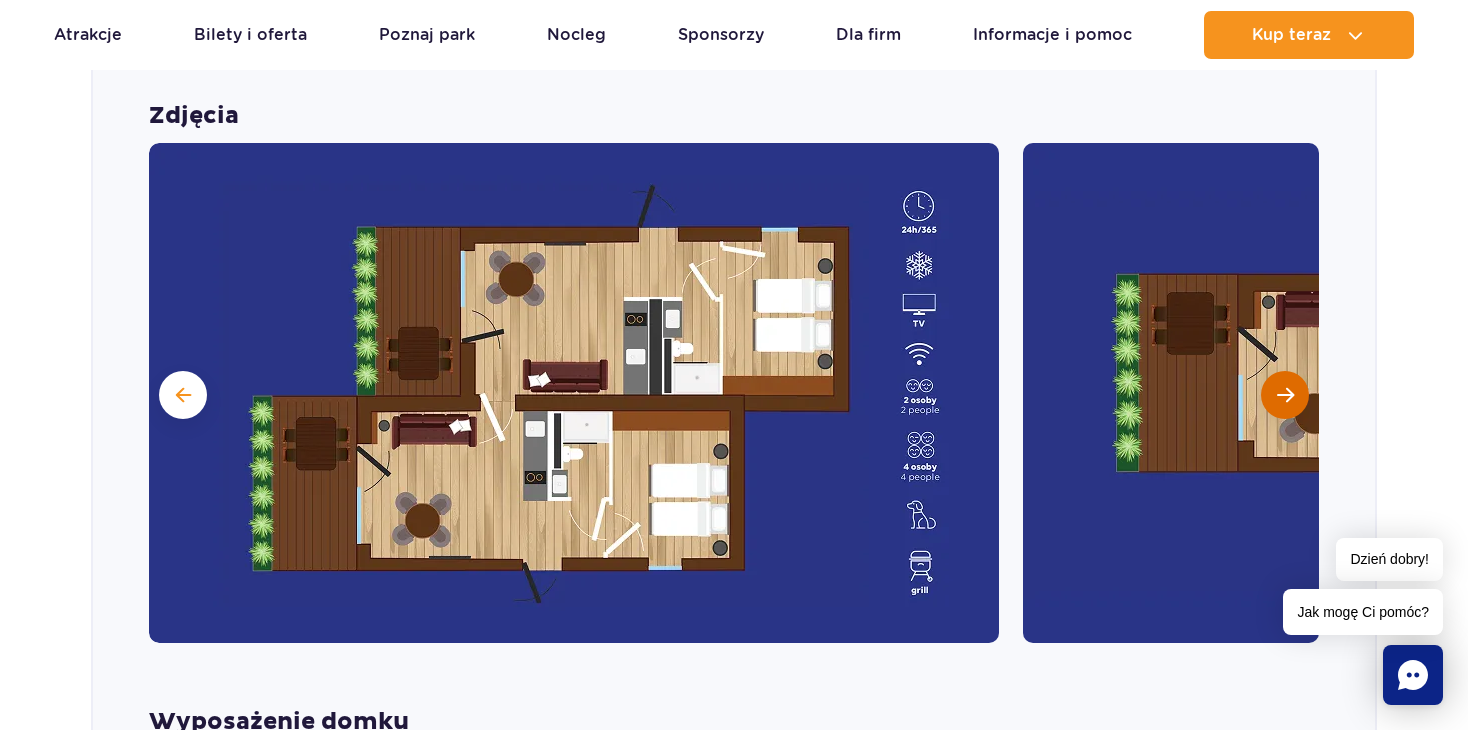 click at bounding box center [1285, 395] 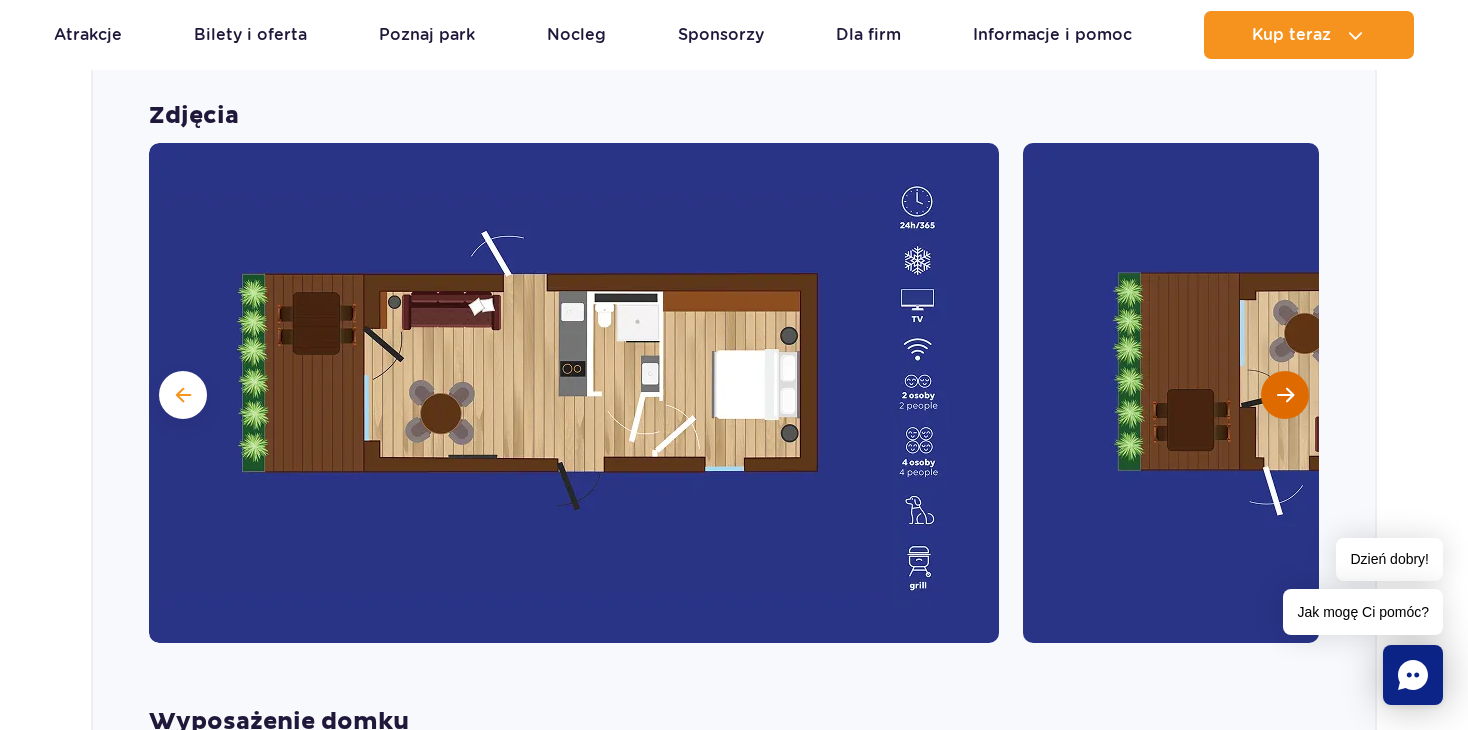 click at bounding box center [1285, 395] 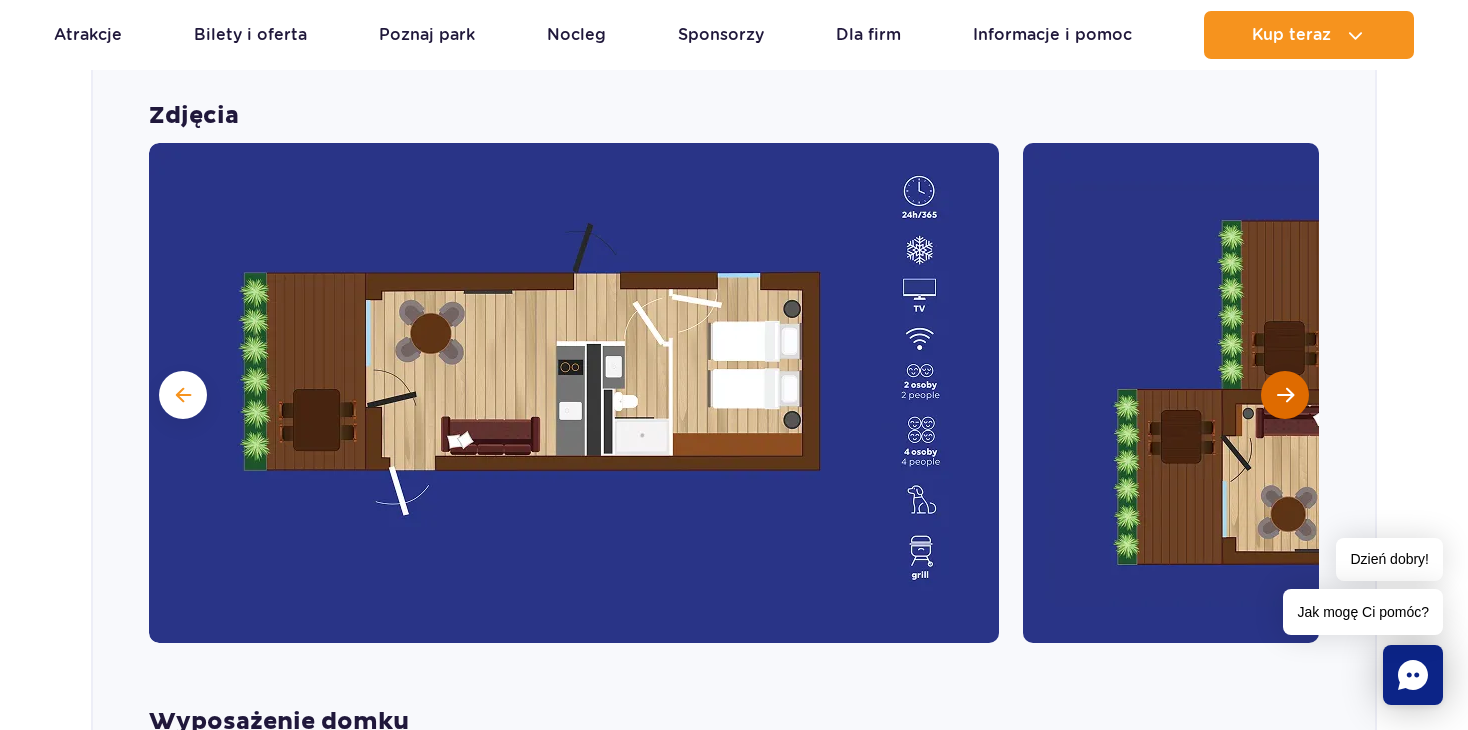 click at bounding box center (1285, 395) 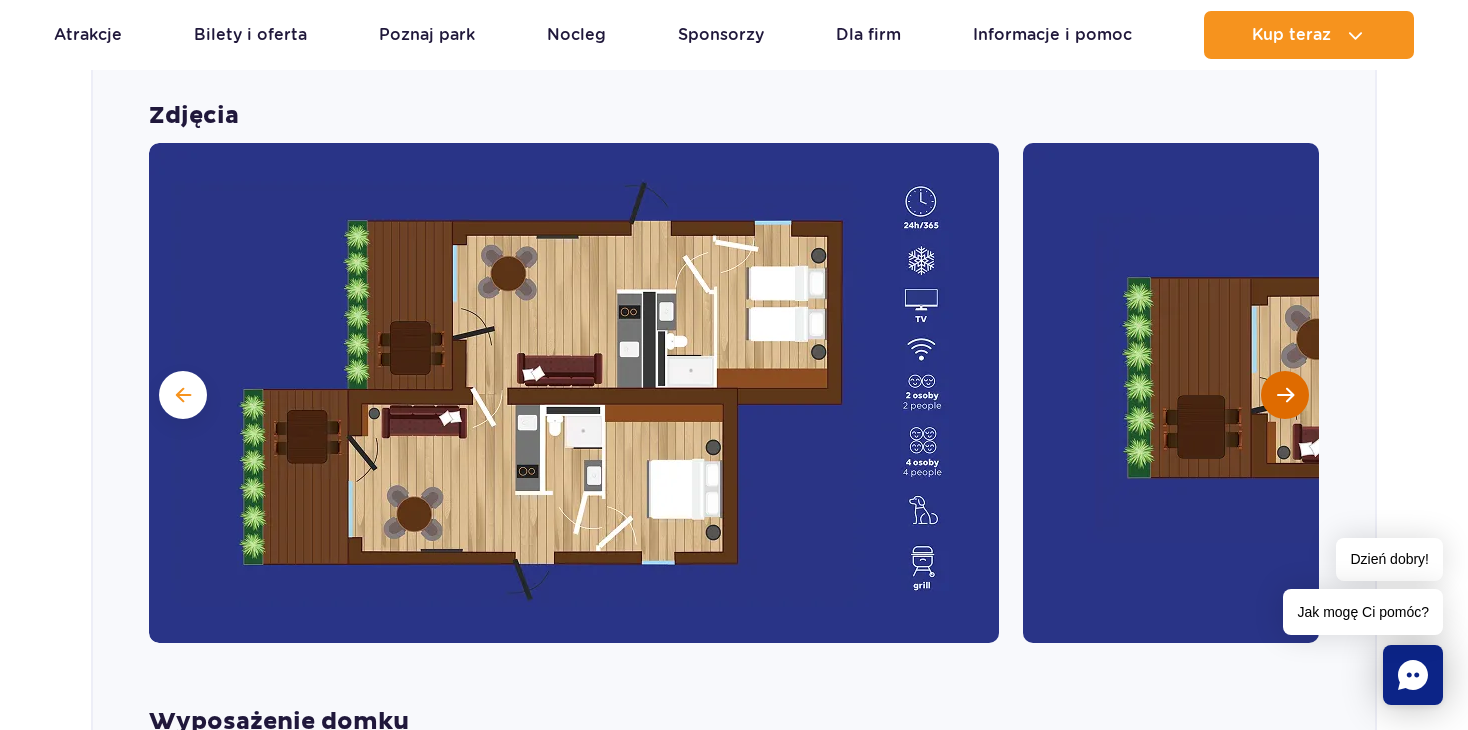 click at bounding box center [1285, 395] 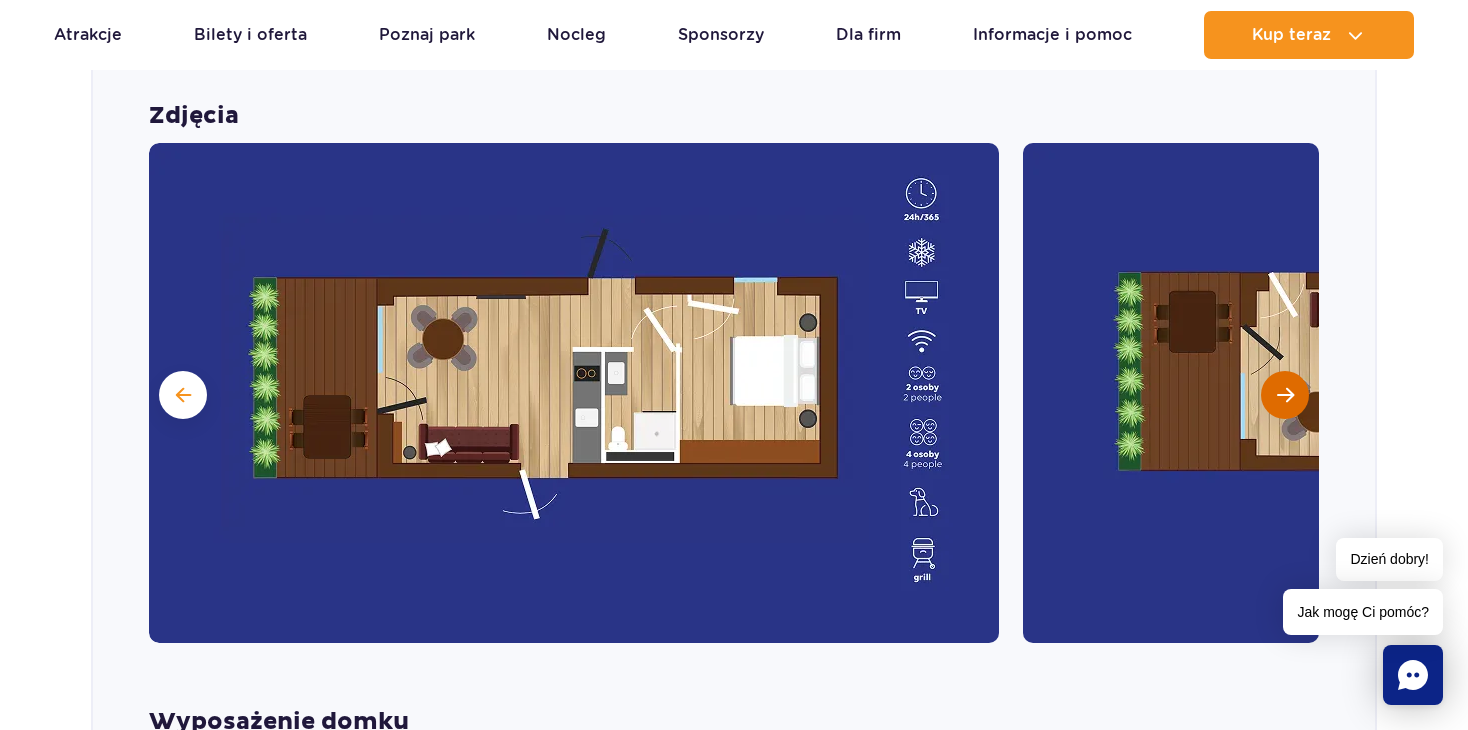 click at bounding box center [1285, 395] 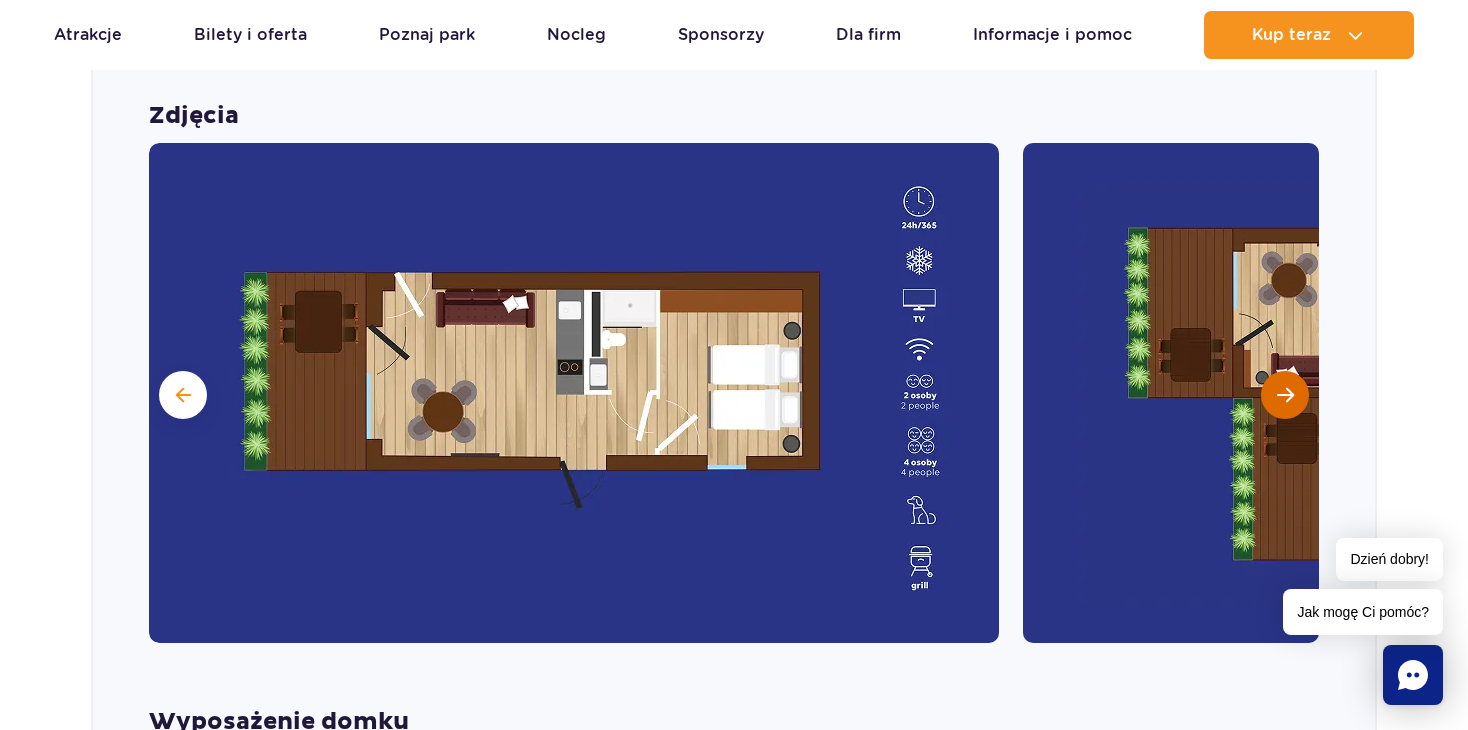 click at bounding box center (1285, 395) 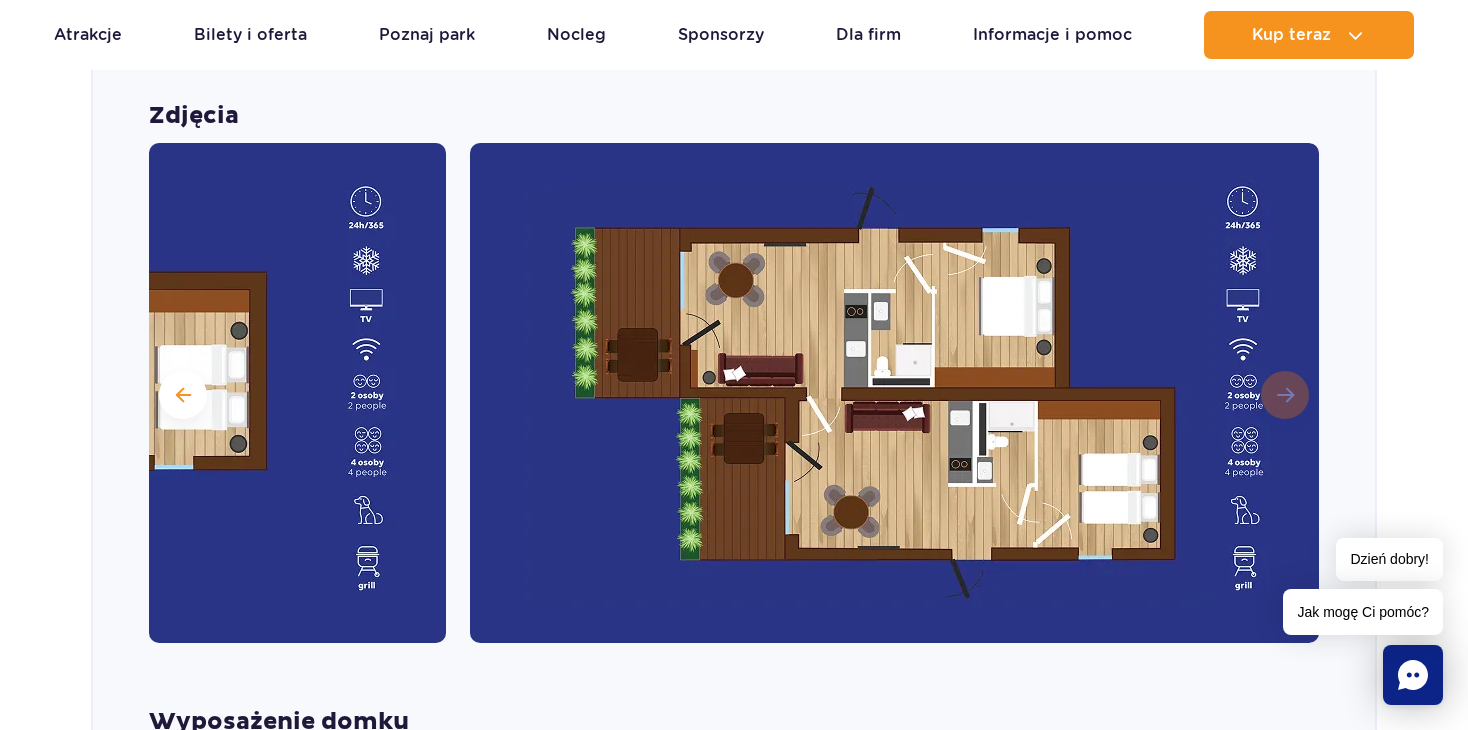 click at bounding box center (895, 393) 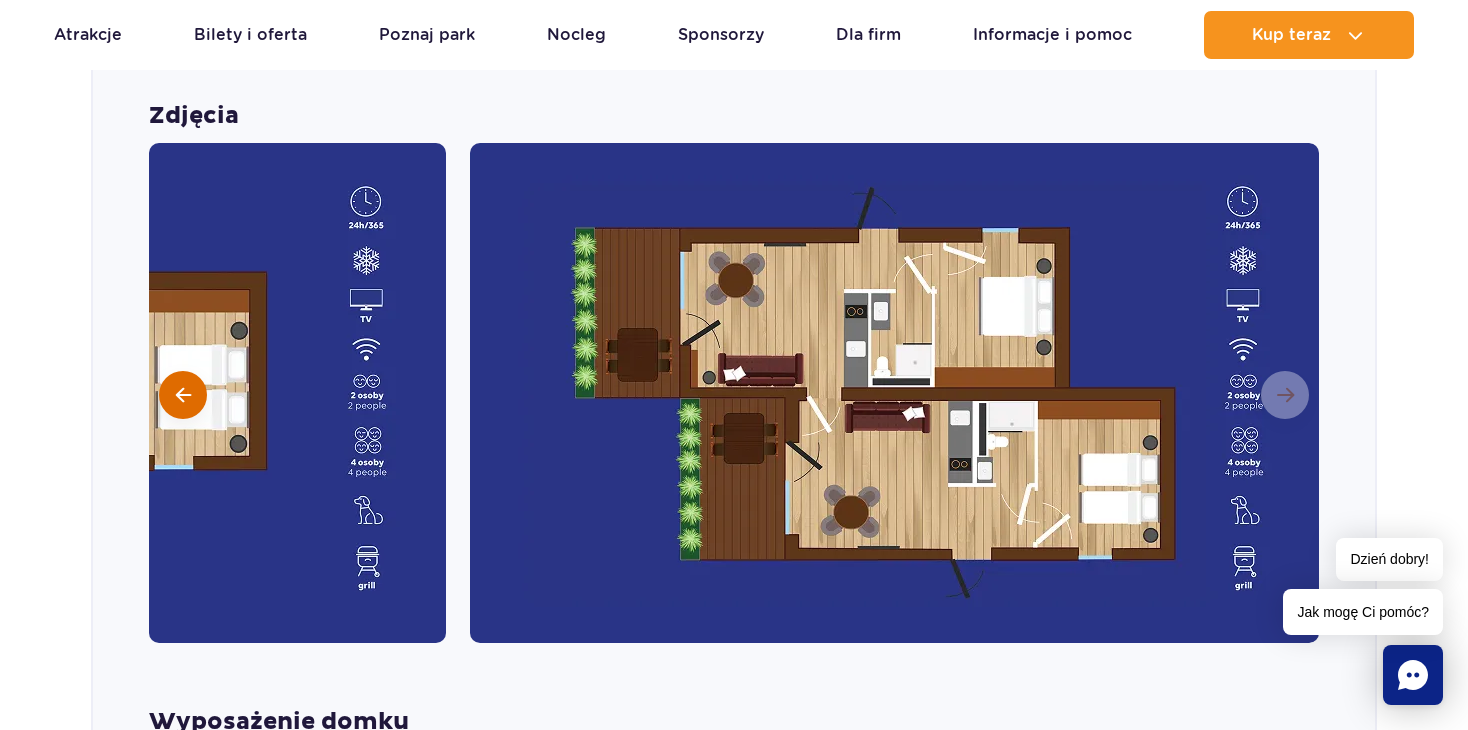 click at bounding box center (183, 395) 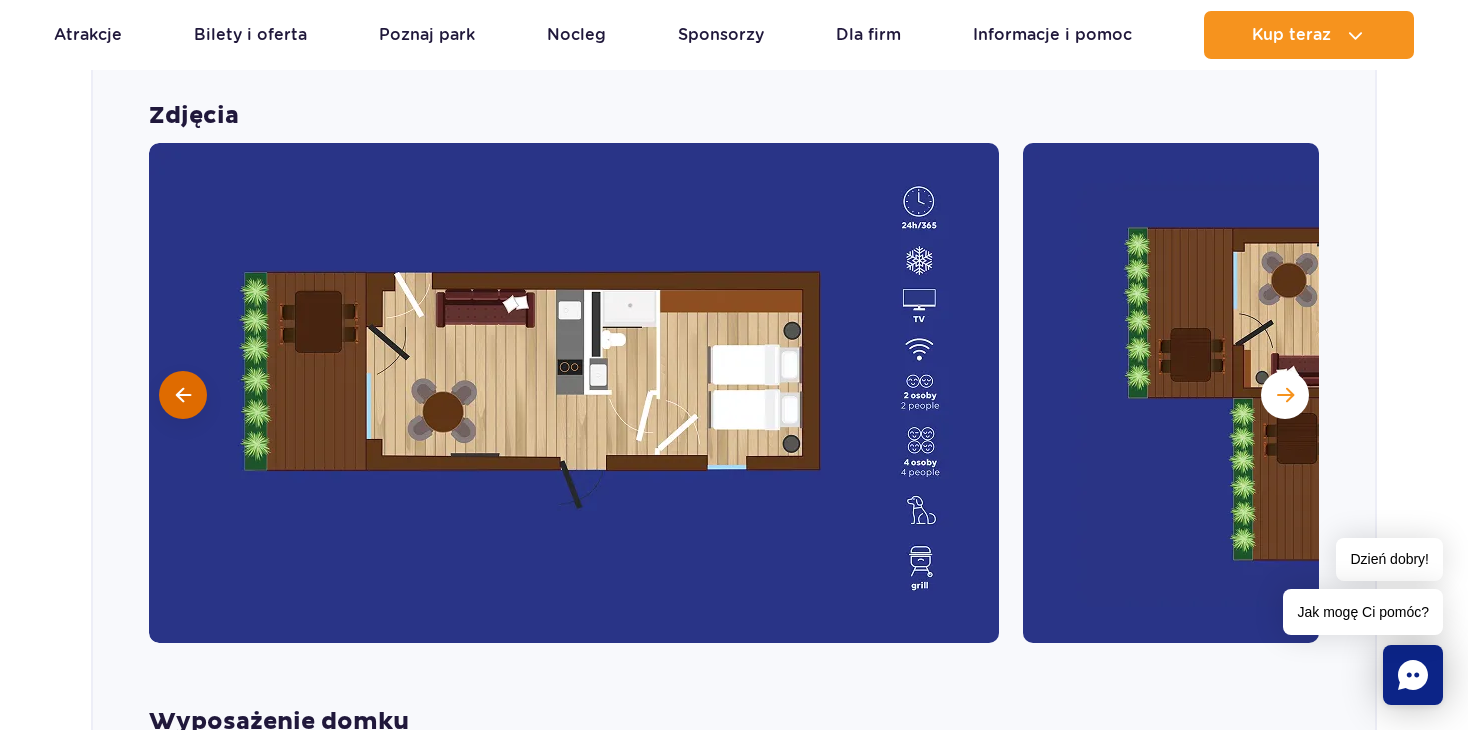 click at bounding box center [183, 395] 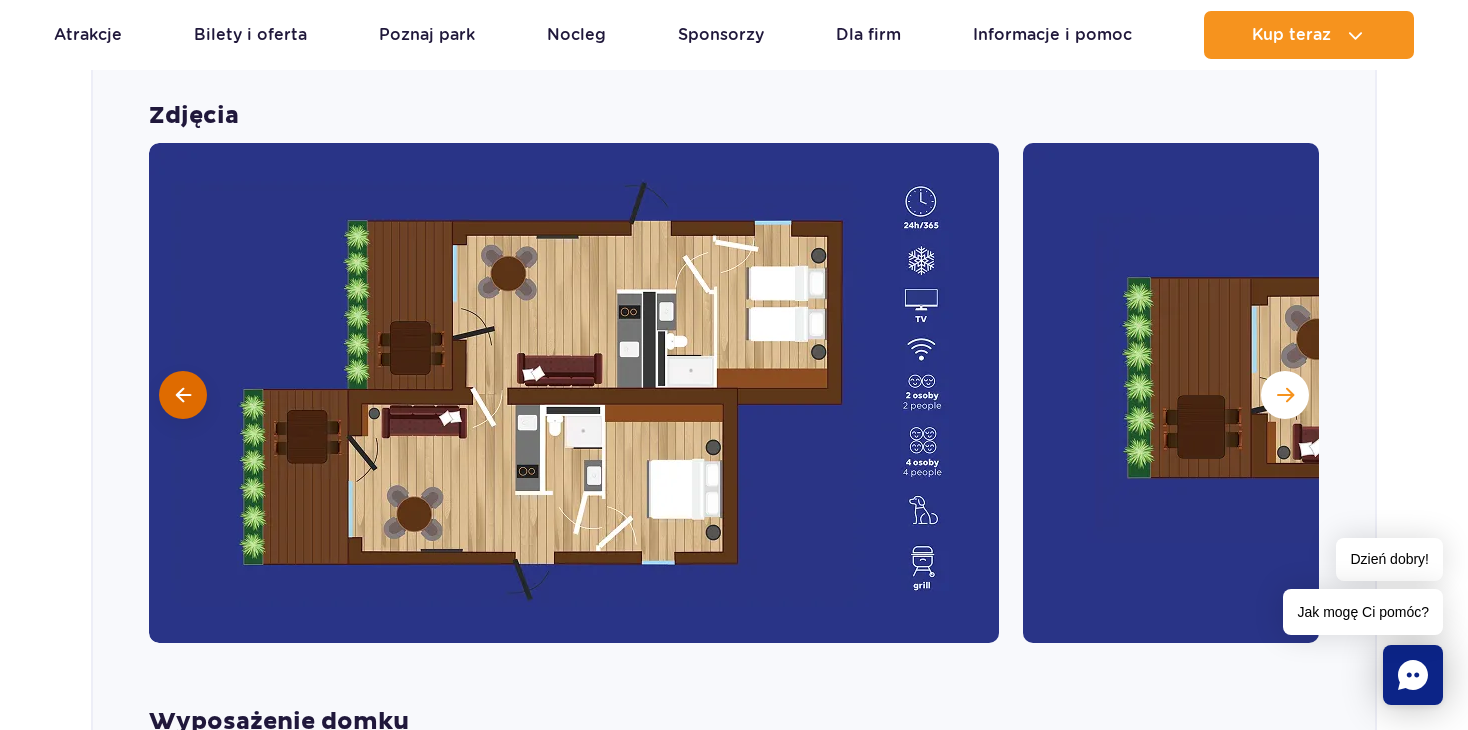 click at bounding box center (183, 395) 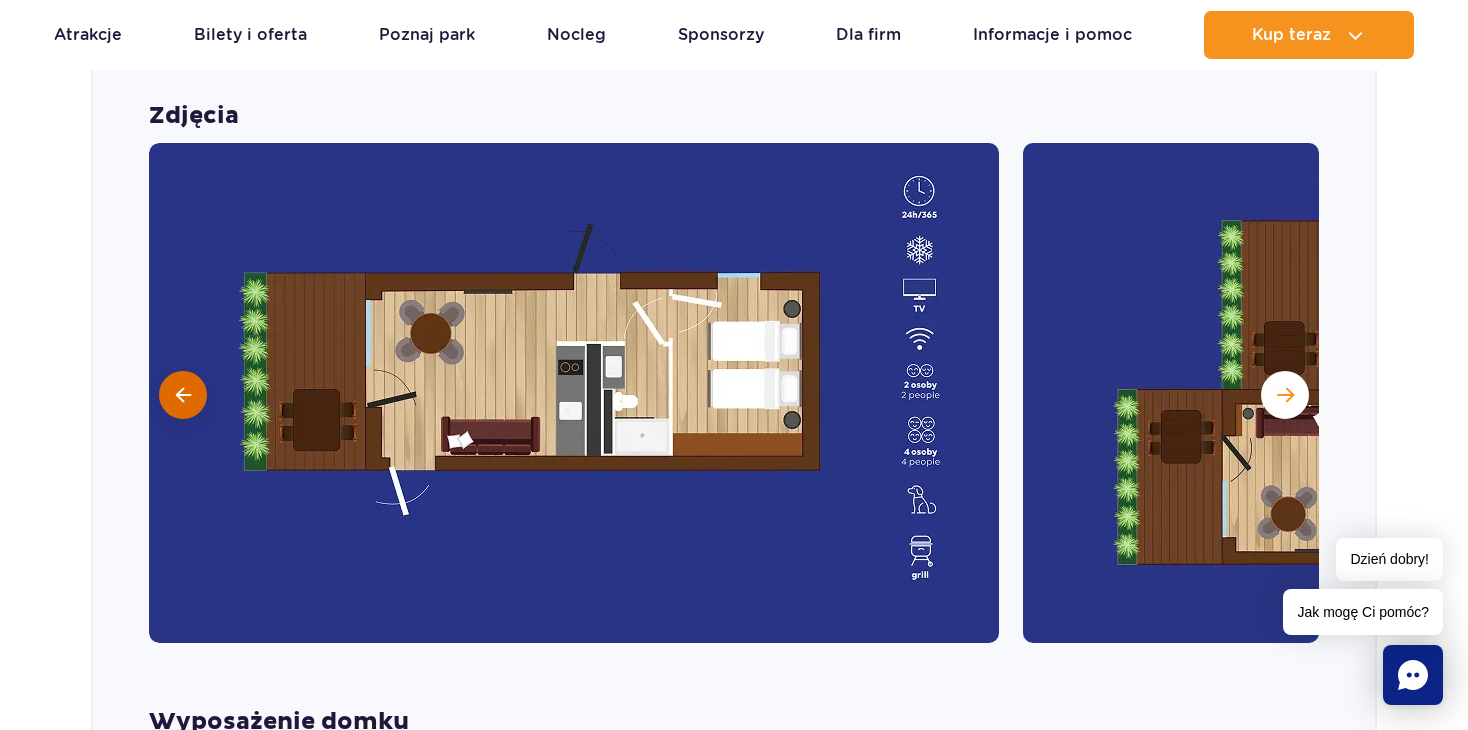 click at bounding box center [183, 395] 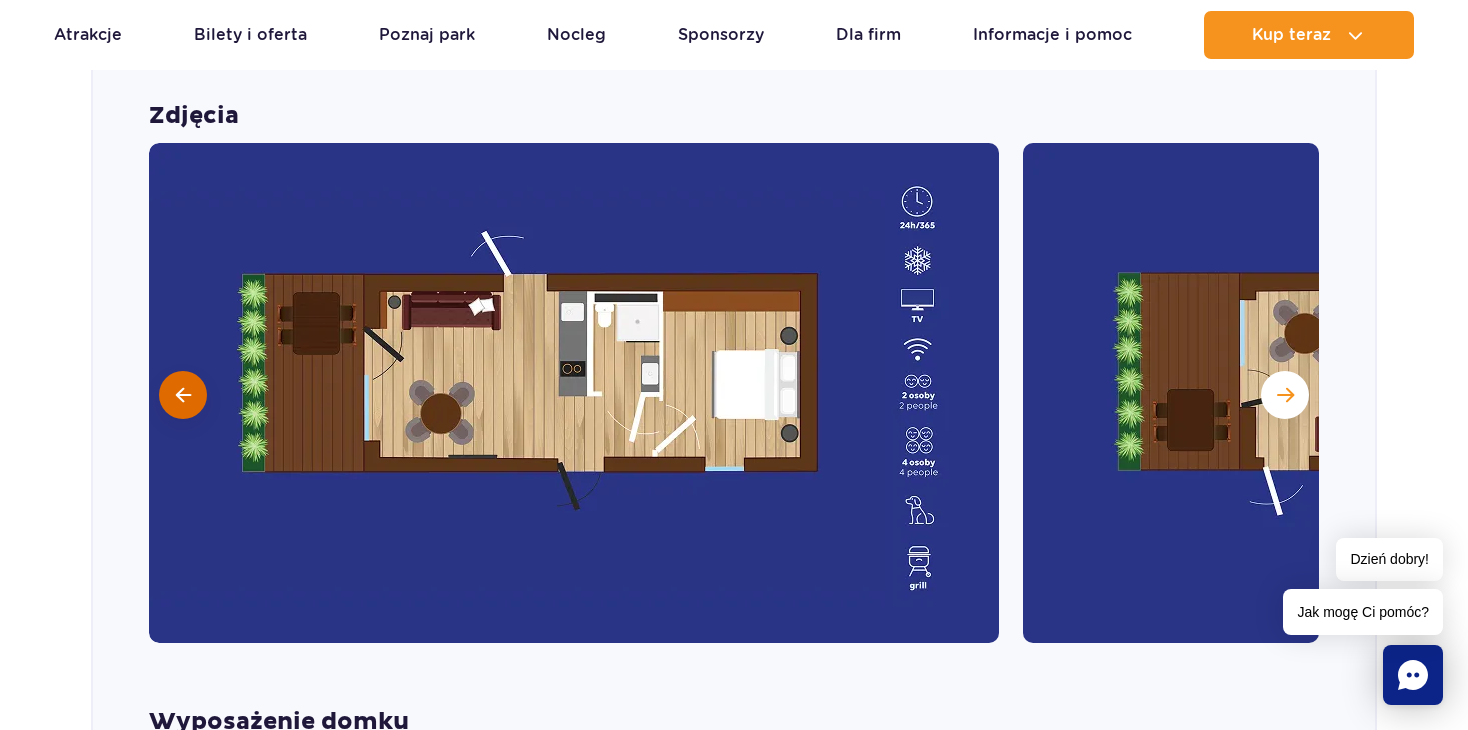 click at bounding box center (183, 395) 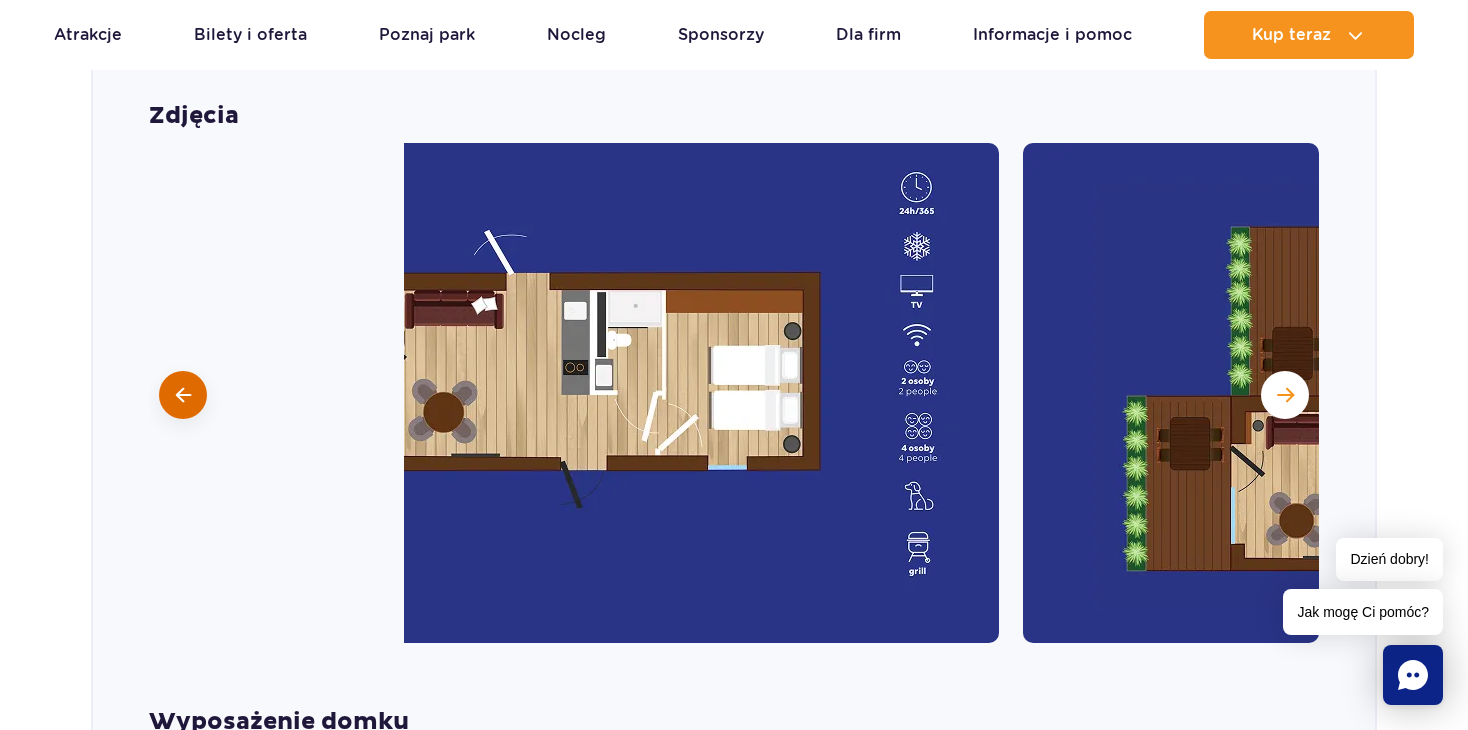 click at bounding box center [183, 395] 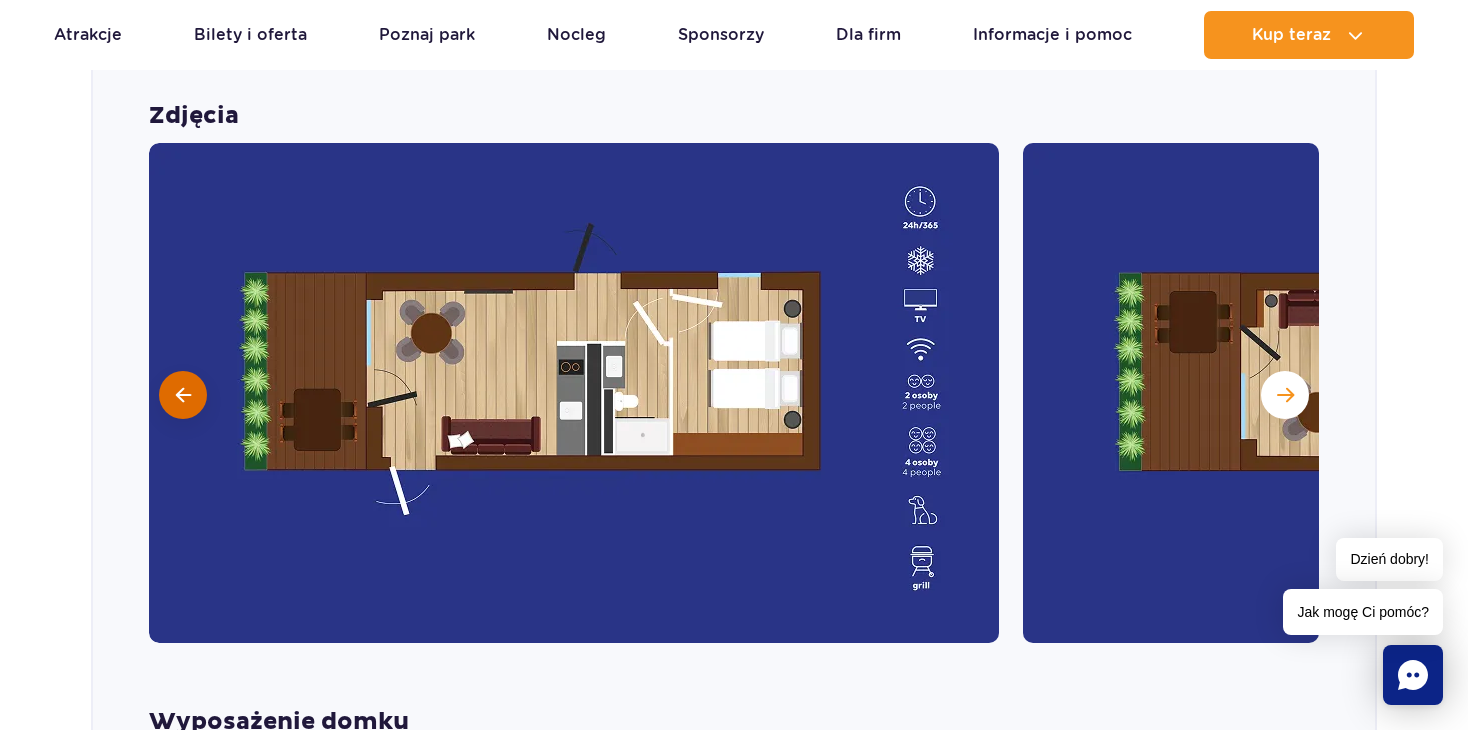 click at bounding box center (183, 395) 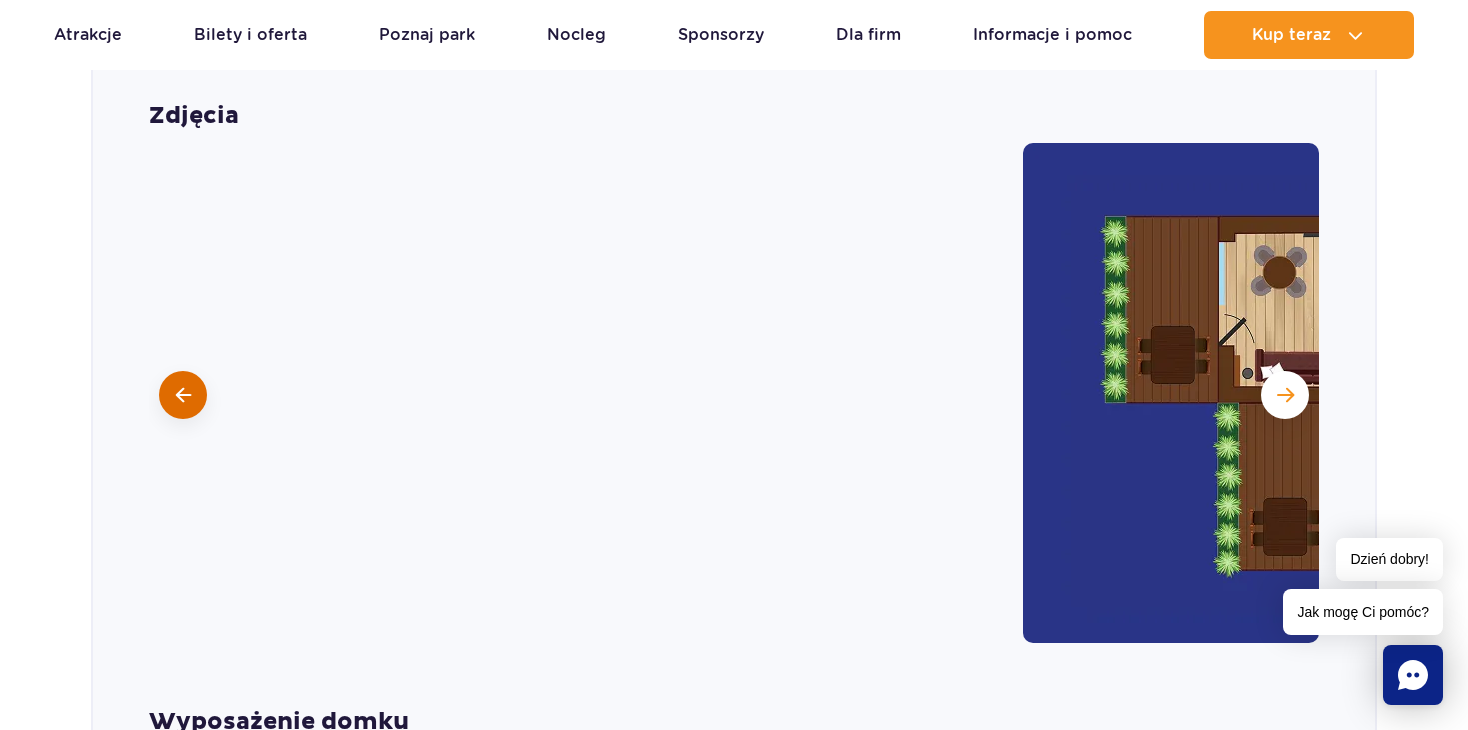 click at bounding box center [183, 395] 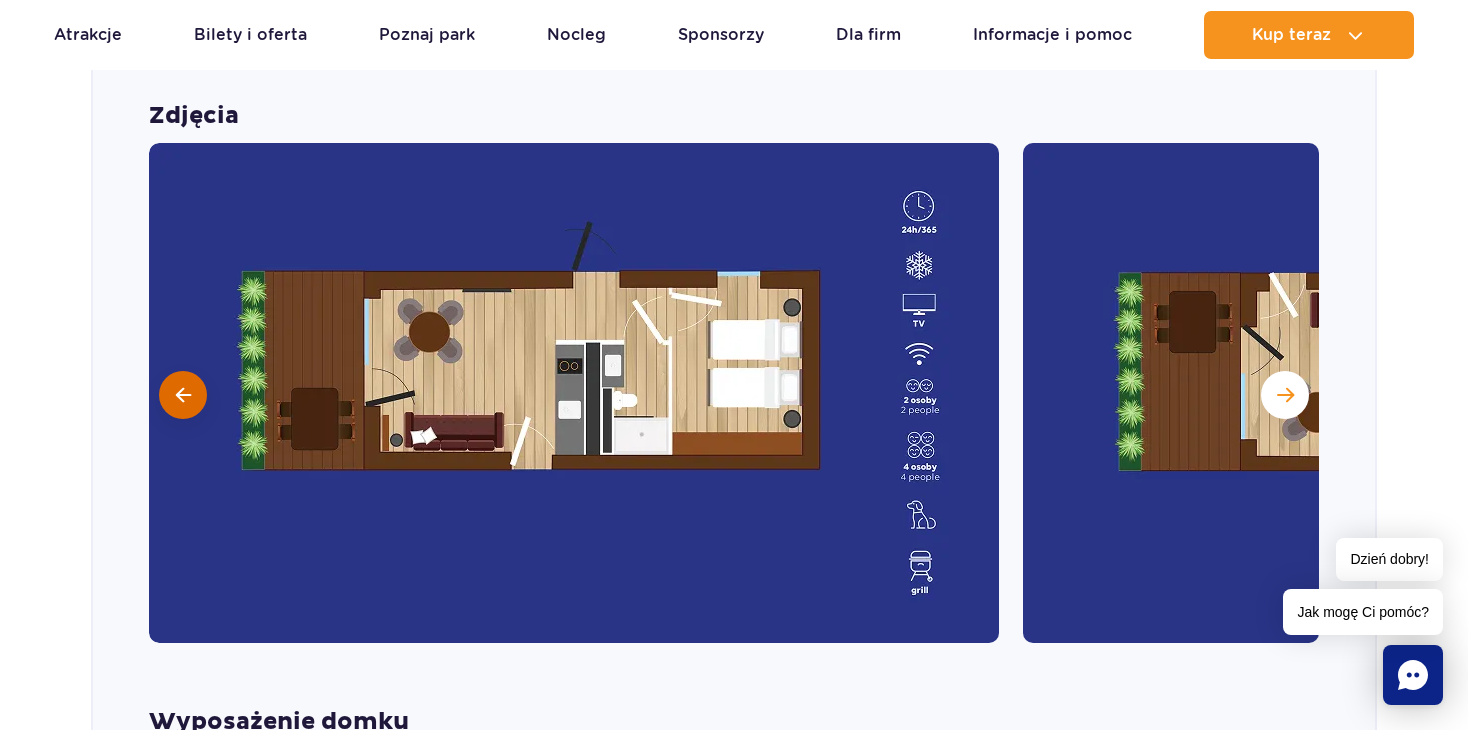 click at bounding box center (183, 395) 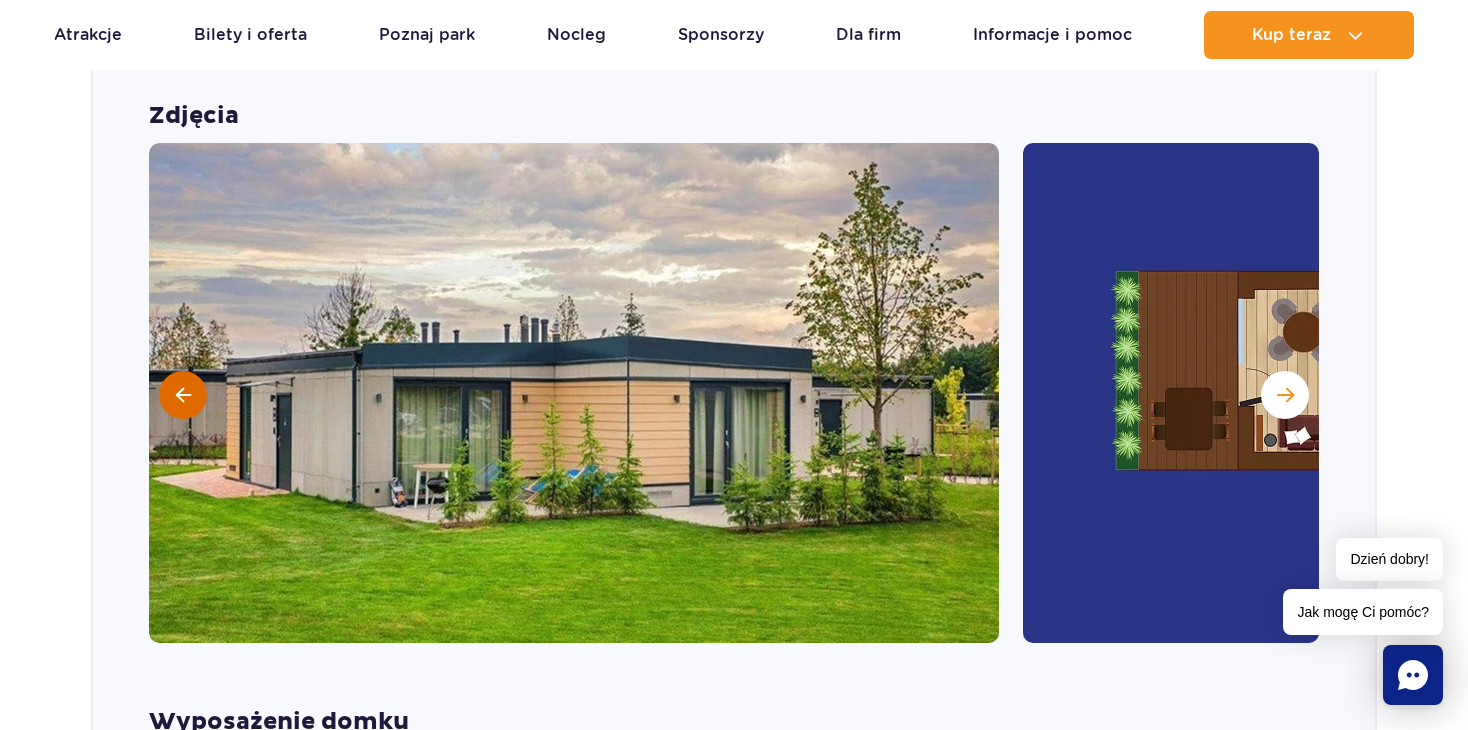 click at bounding box center [183, 395] 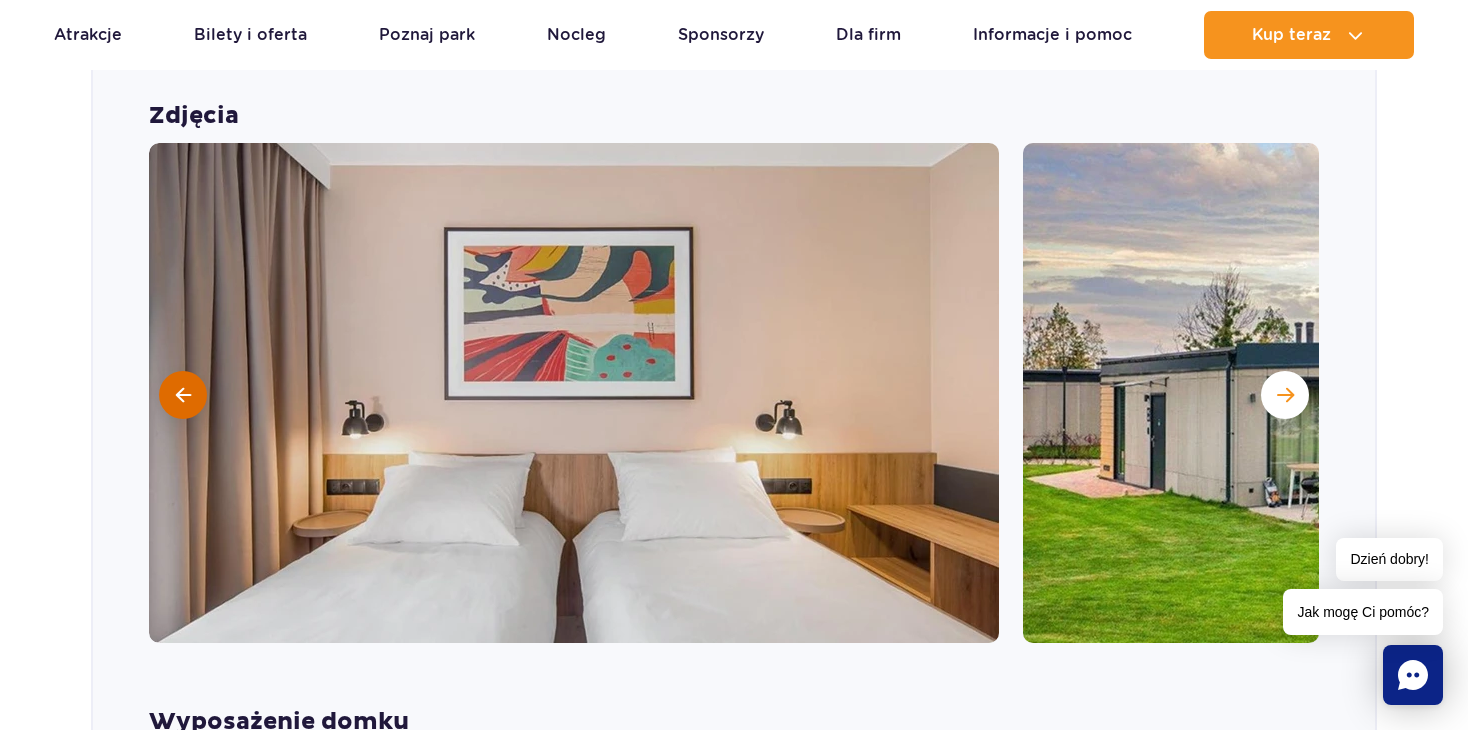 click at bounding box center (183, 395) 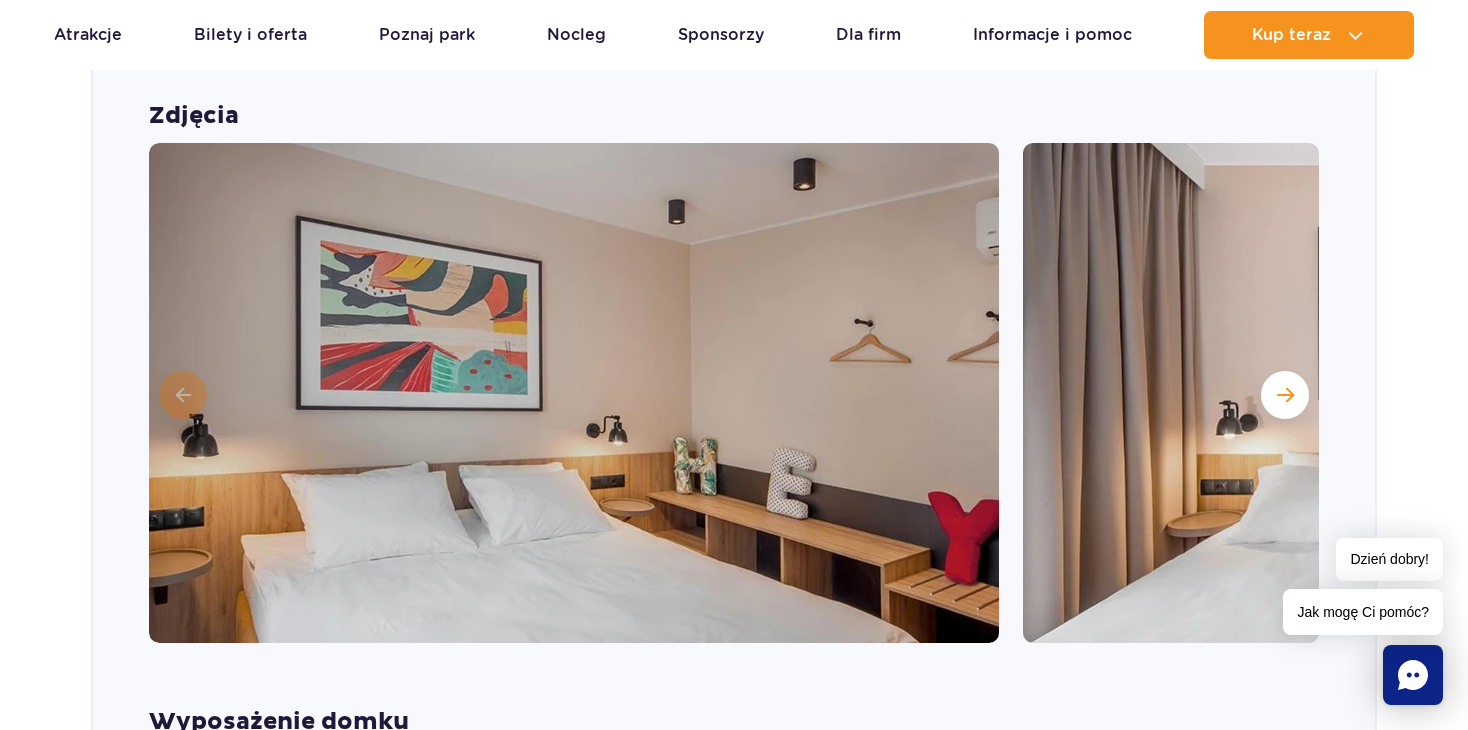 click at bounding box center (574, 393) 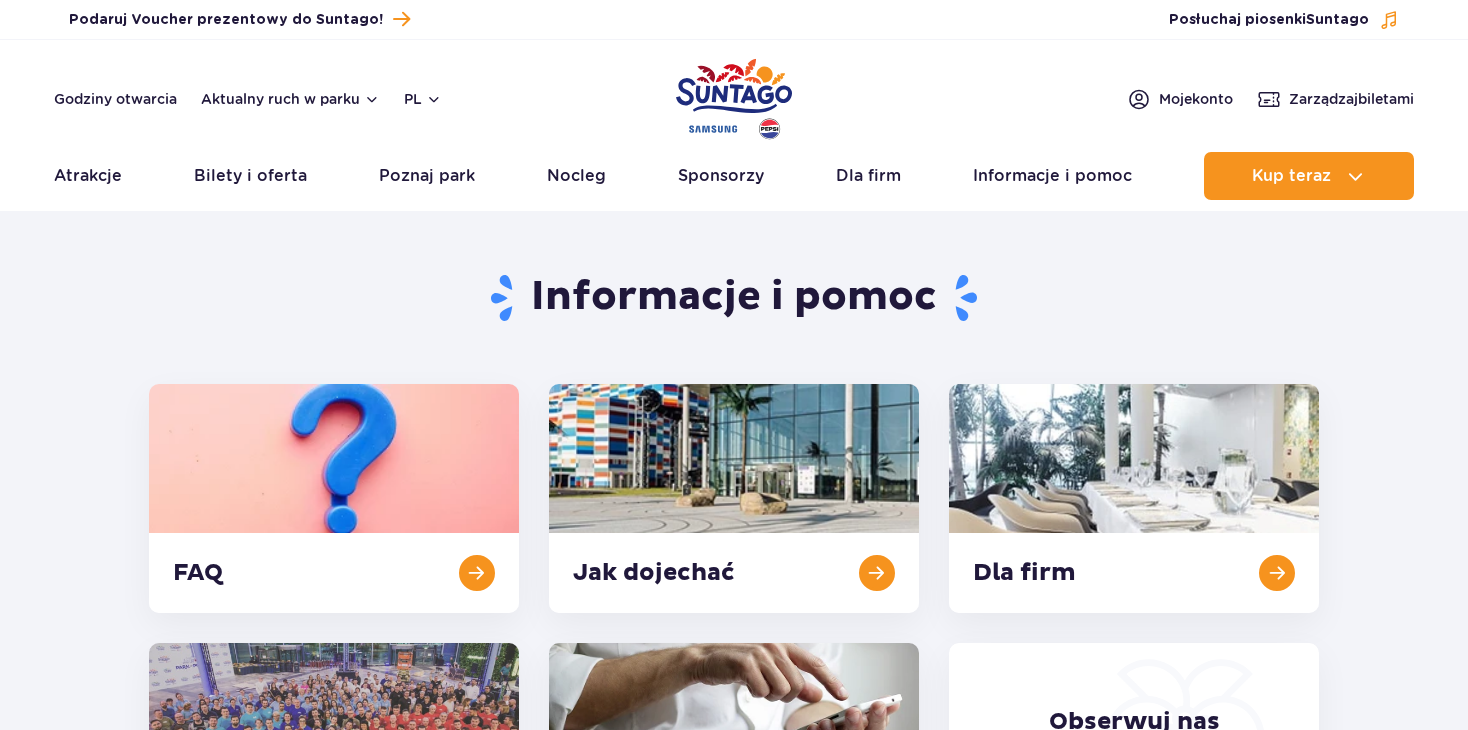 scroll, scrollTop: 0, scrollLeft: 0, axis: both 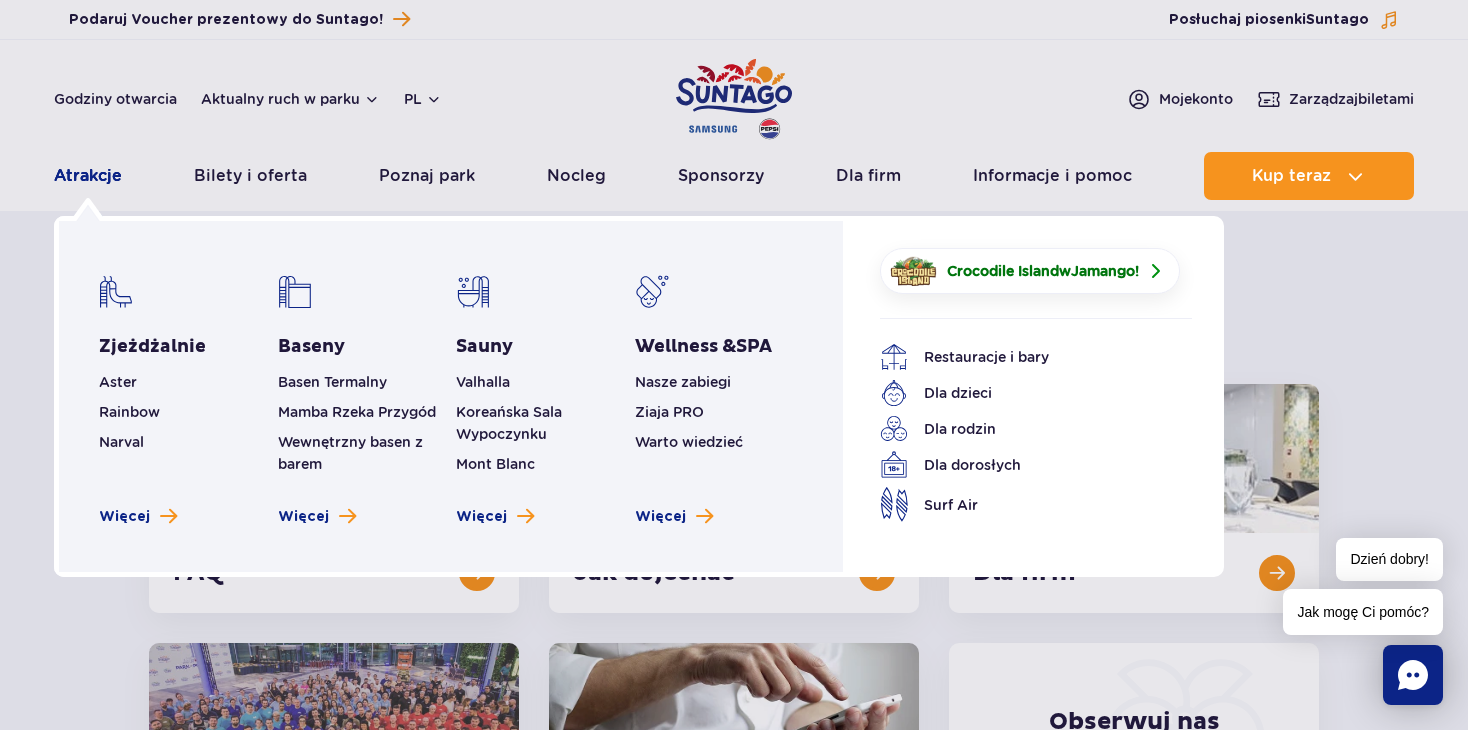 click on "Atrakcje" at bounding box center [88, 176] 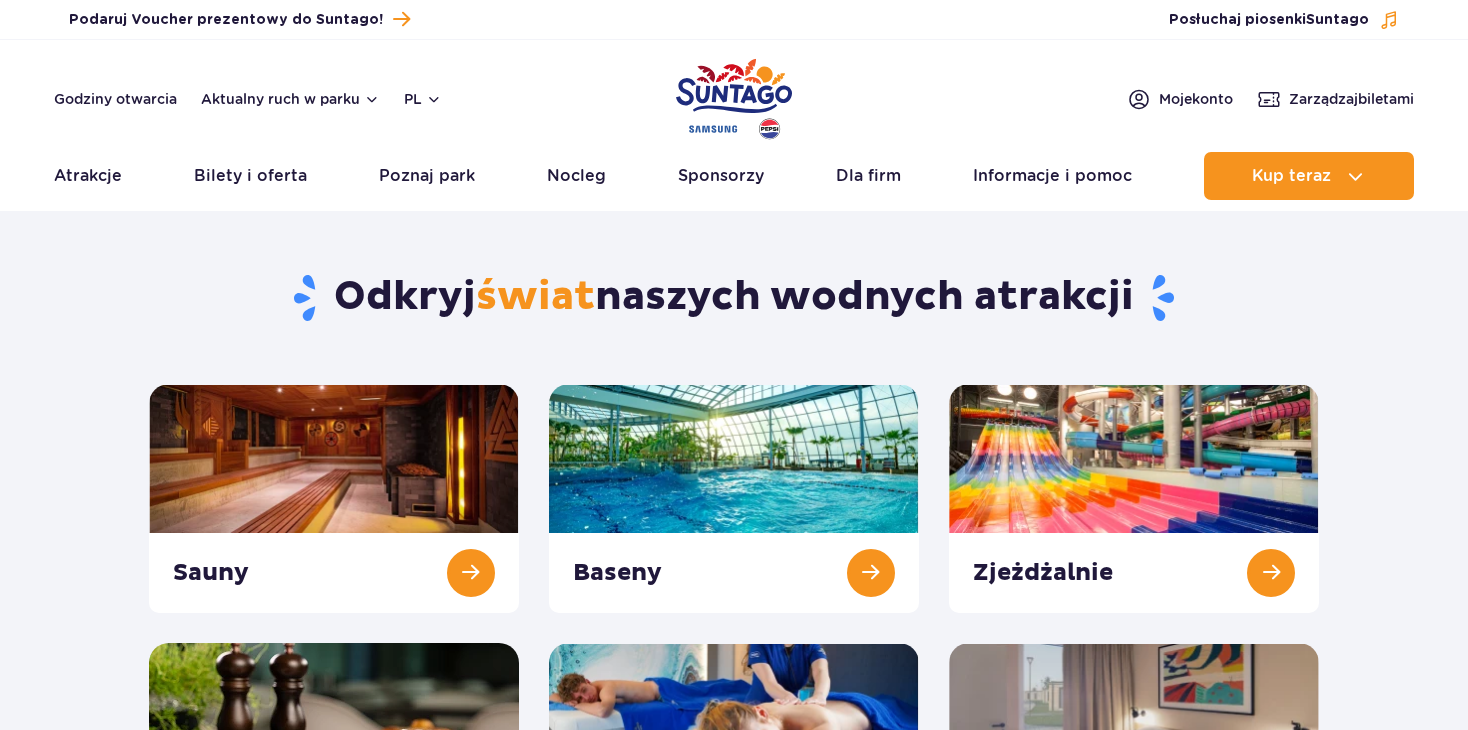 scroll, scrollTop: 0, scrollLeft: 0, axis: both 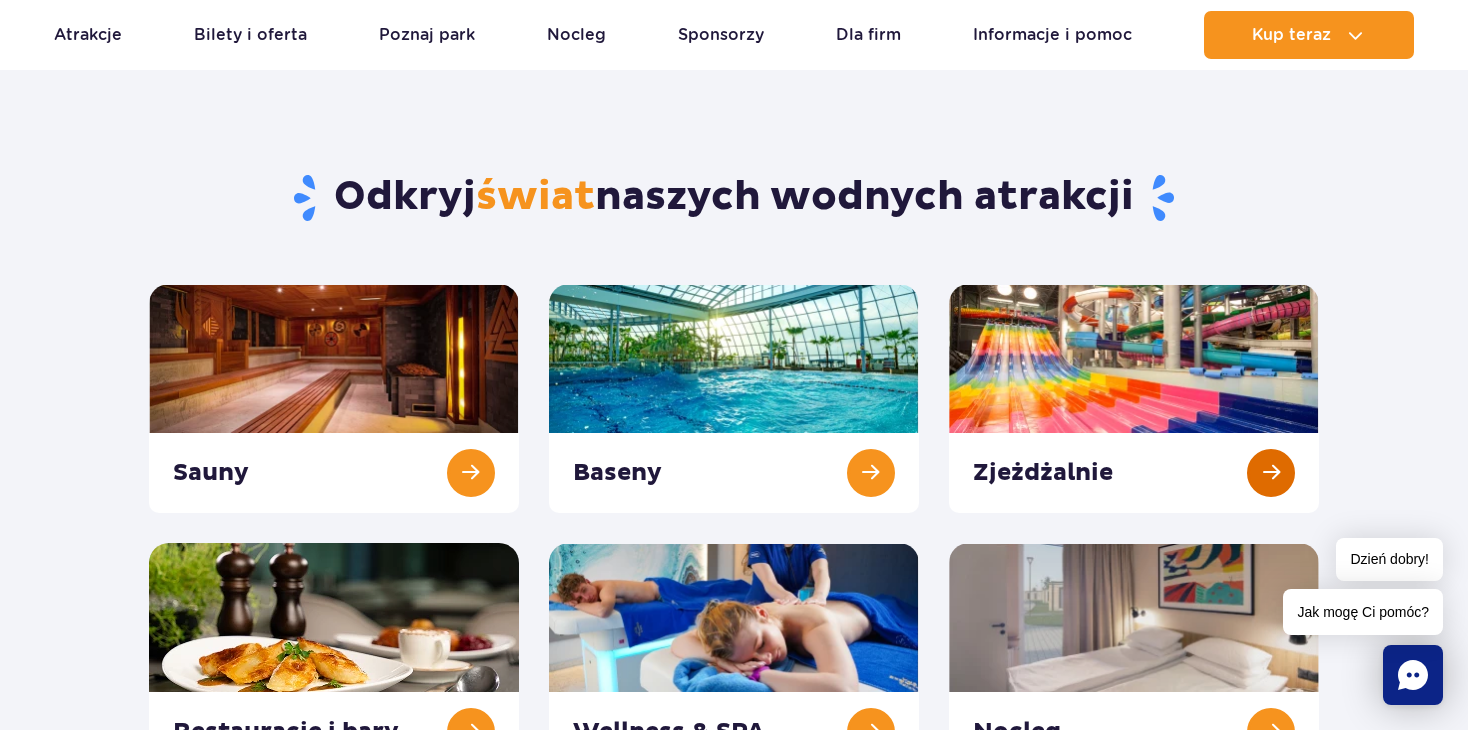 click at bounding box center (1134, 398) 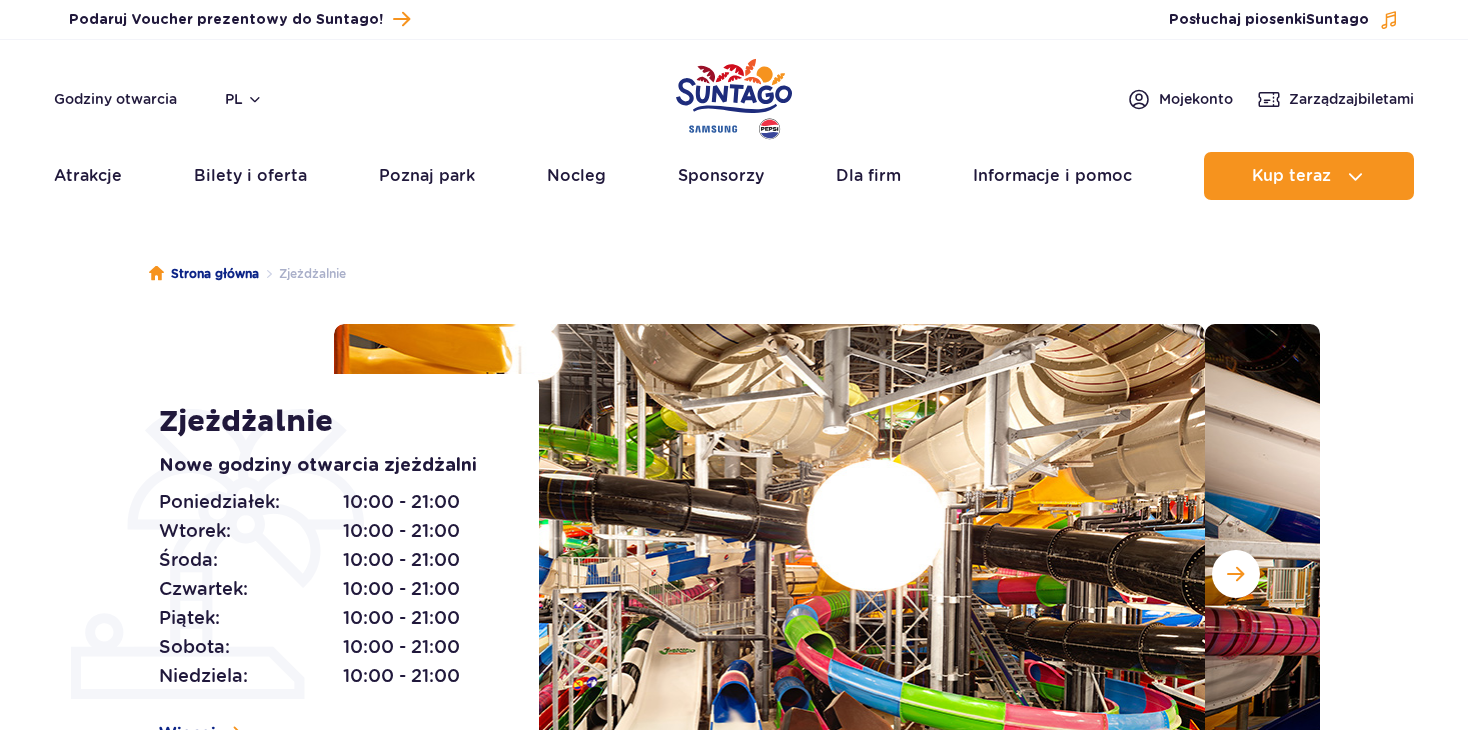 scroll, scrollTop: 0, scrollLeft: 0, axis: both 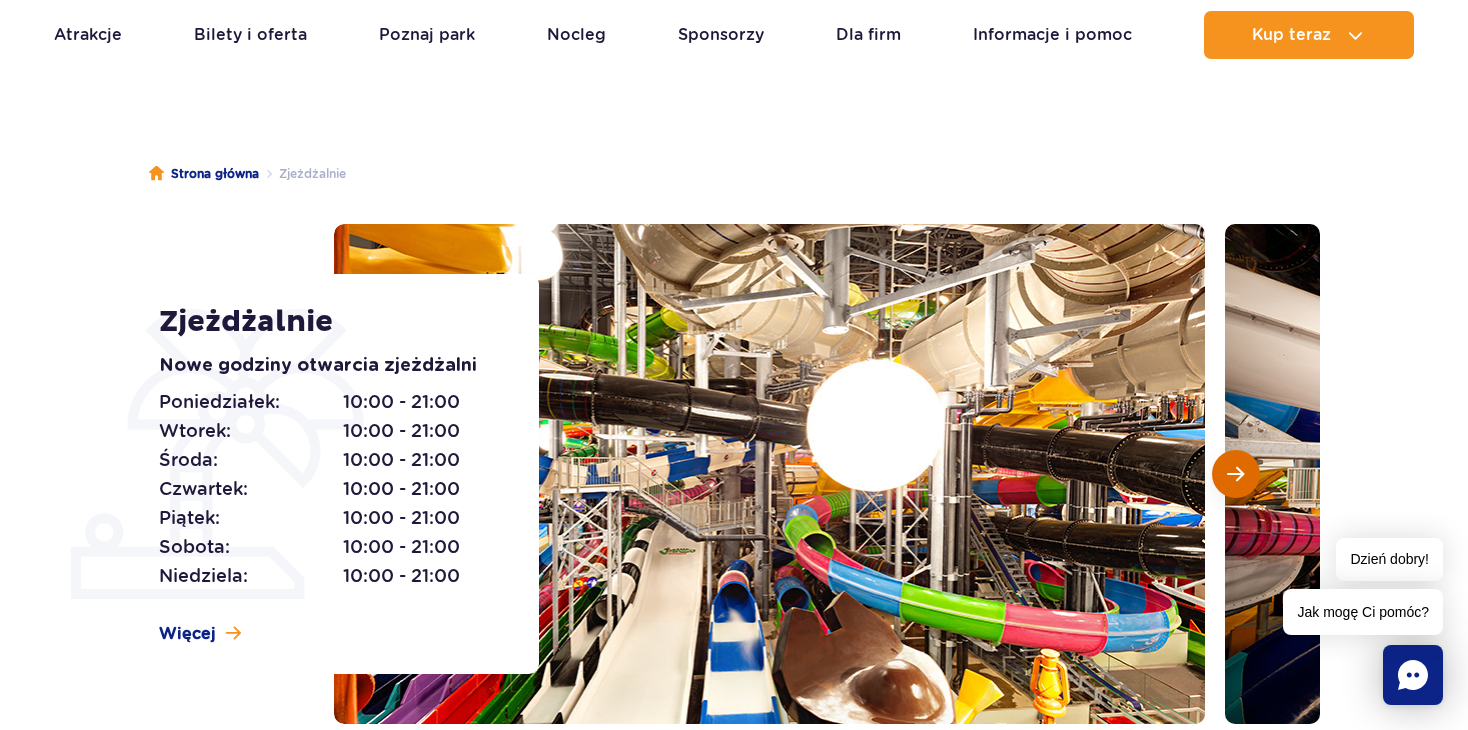 click at bounding box center [1235, 474] 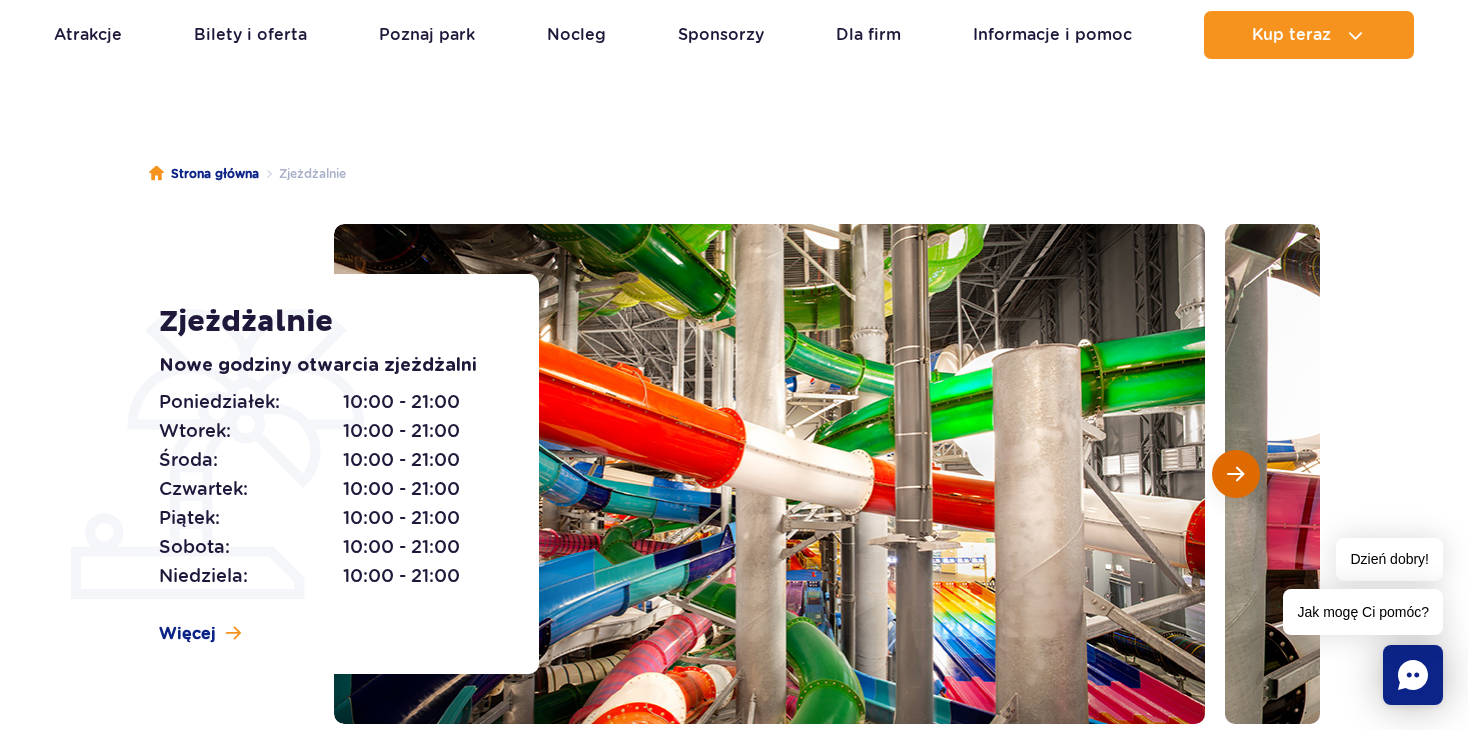 click at bounding box center (1235, 474) 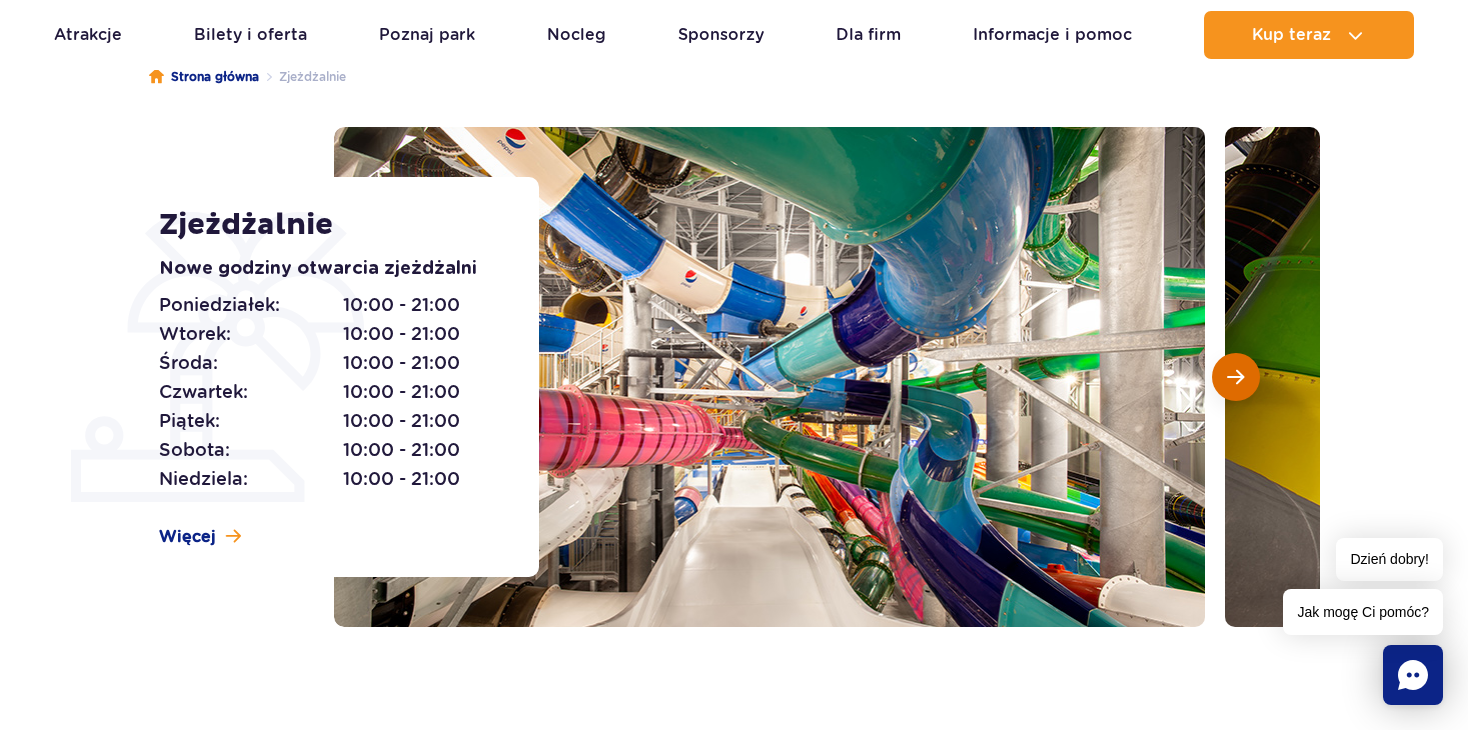 scroll, scrollTop: 200, scrollLeft: 0, axis: vertical 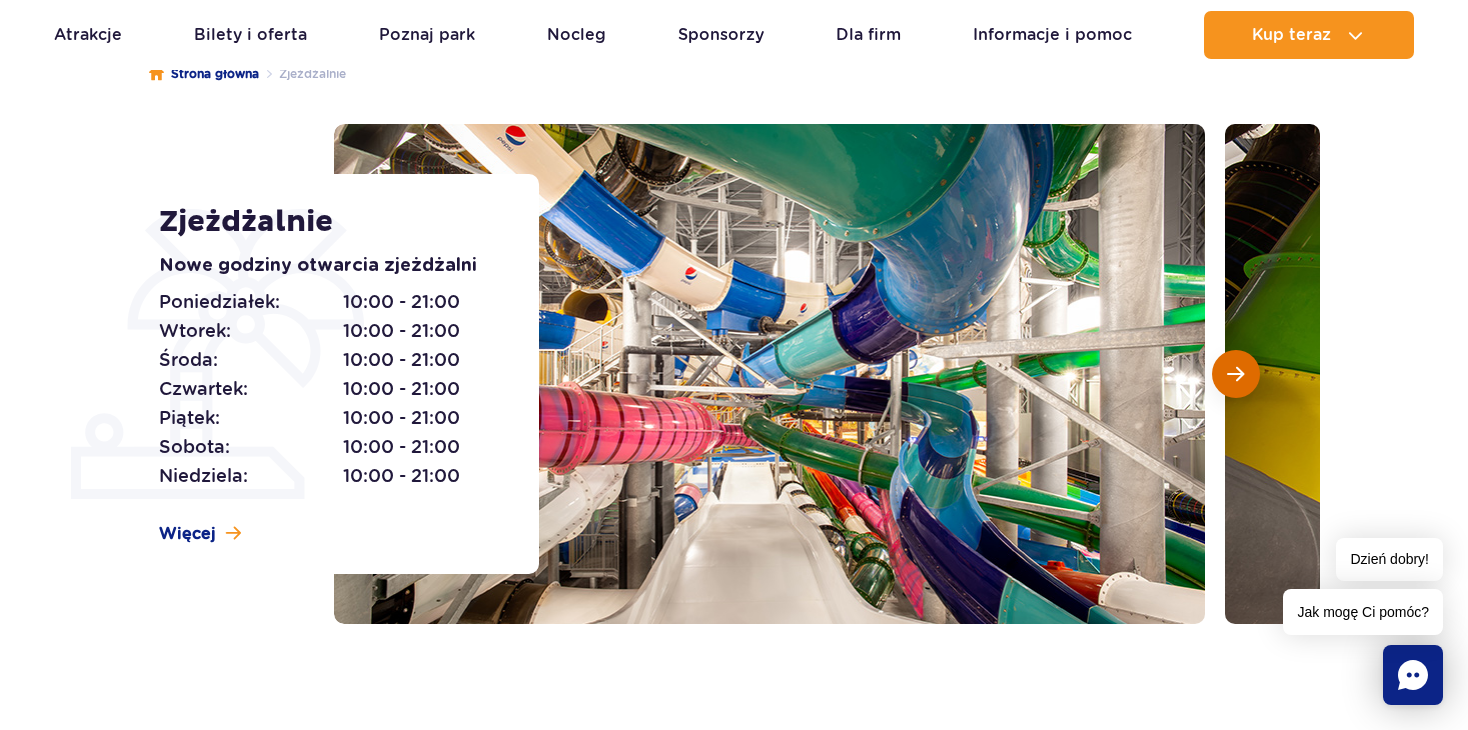 click at bounding box center (1235, 374) 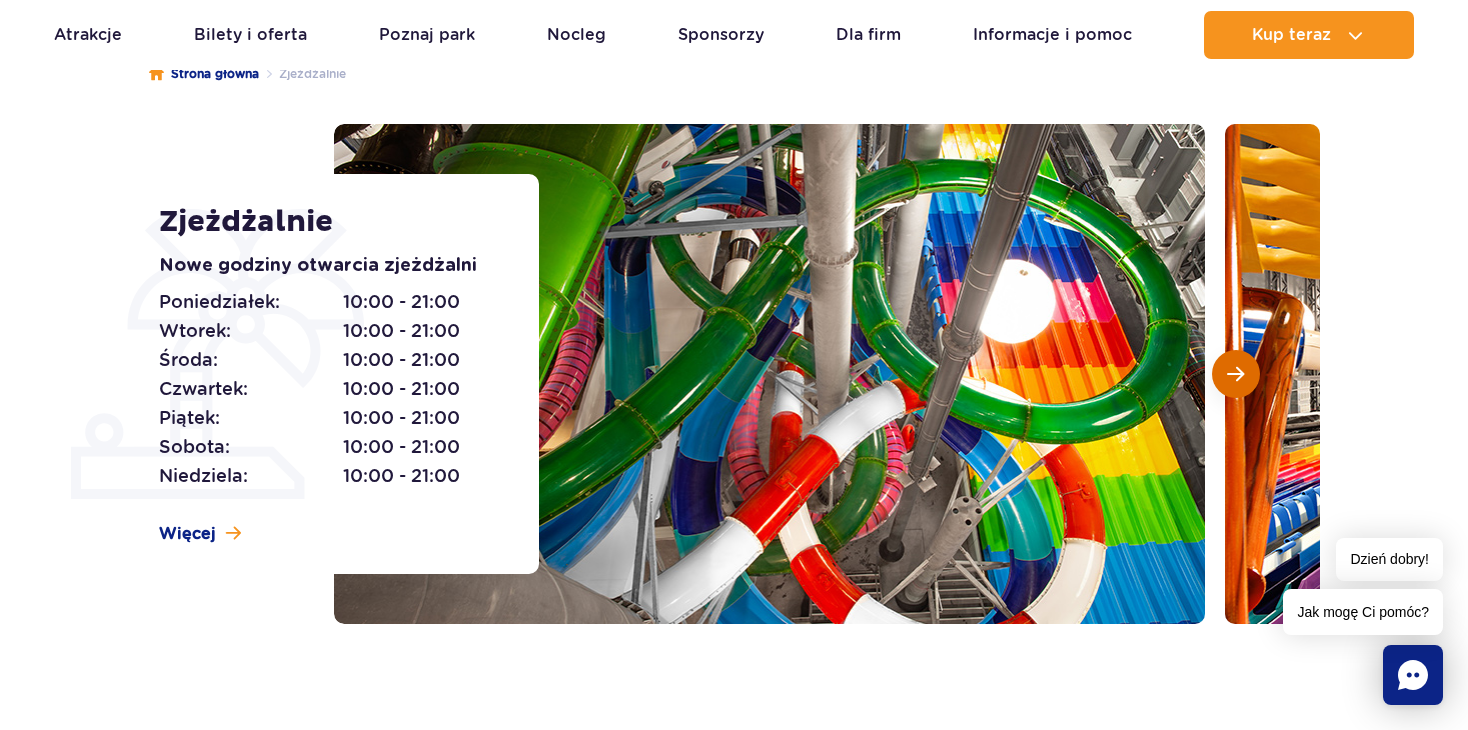 click at bounding box center [1235, 374] 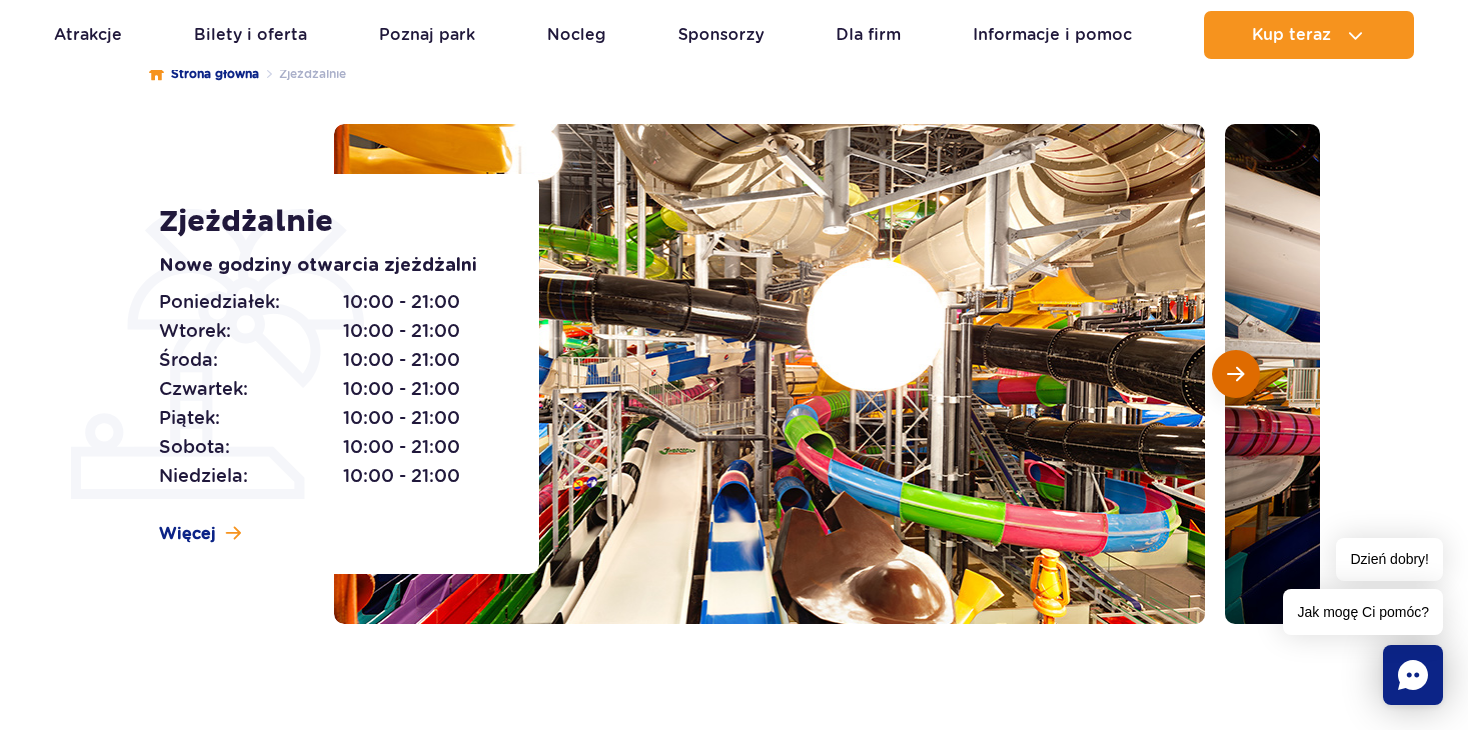 click at bounding box center (1235, 374) 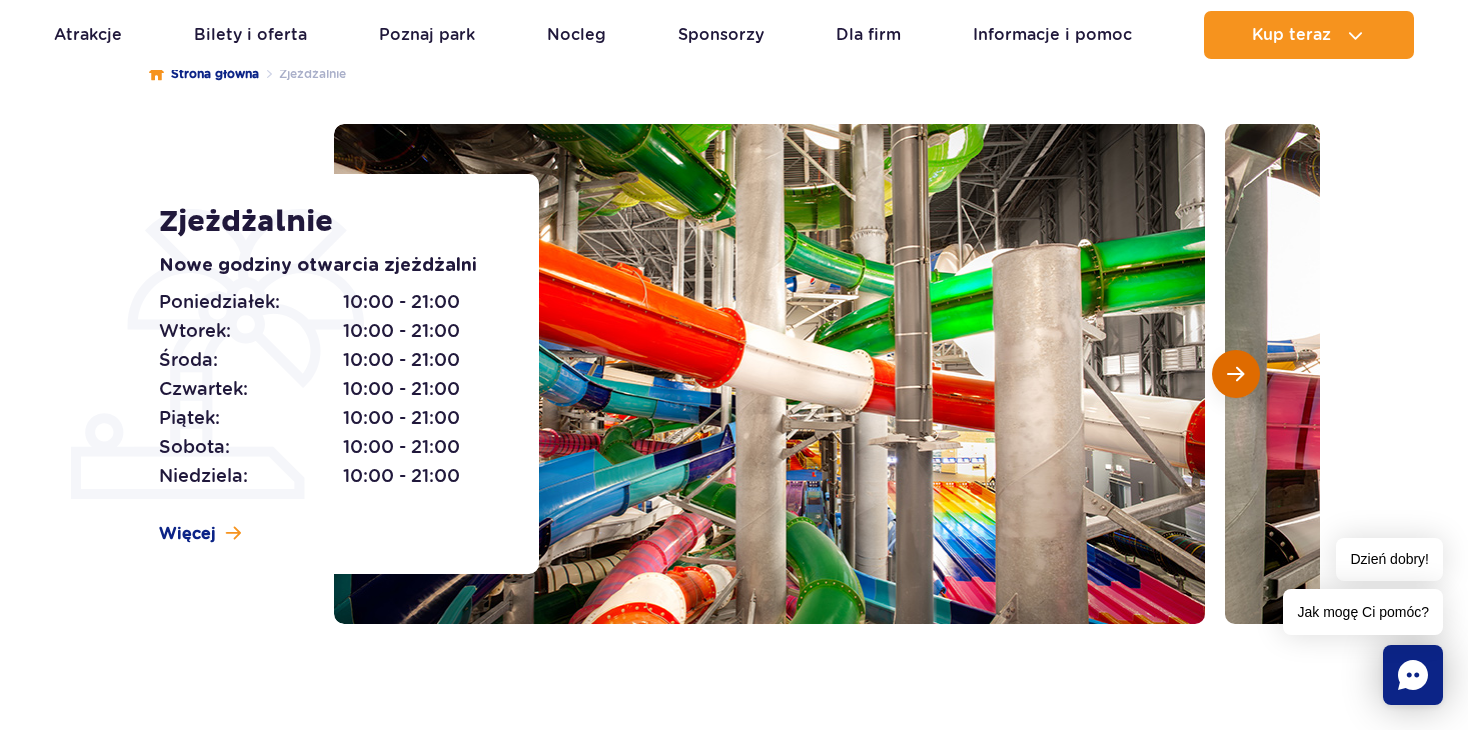 click at bounding box center [1235, 374] 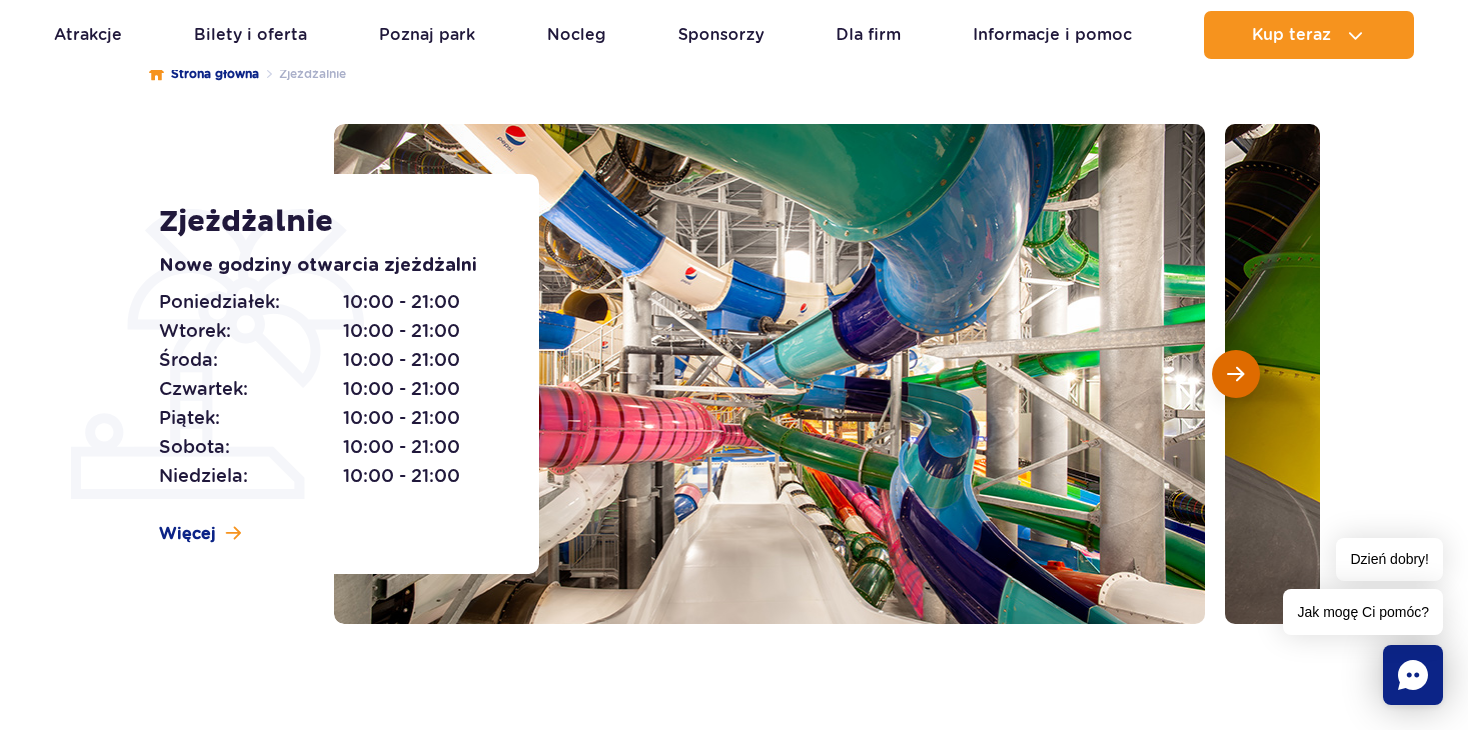 click at bounding box center [1235, 374] 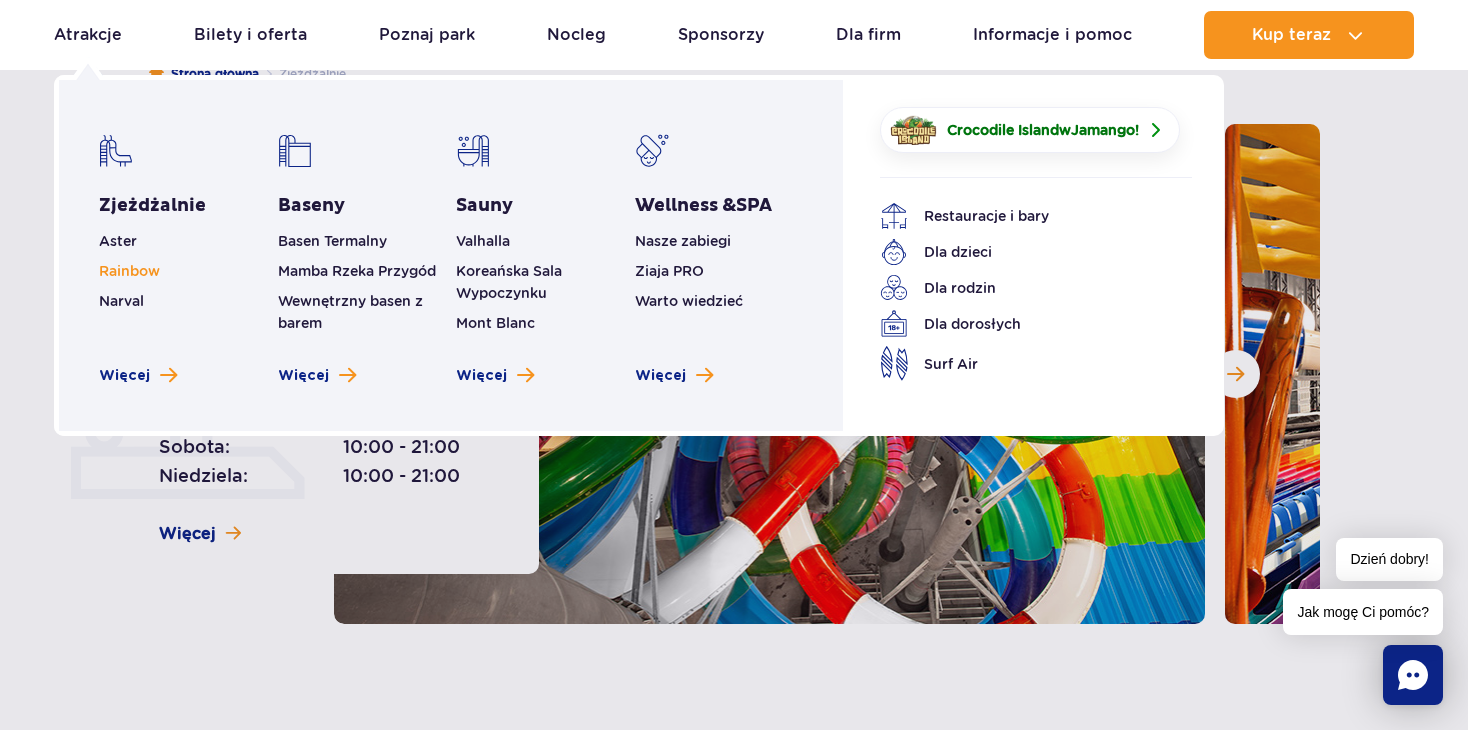 click on "Rainbow" at bounding box center [129, 271] 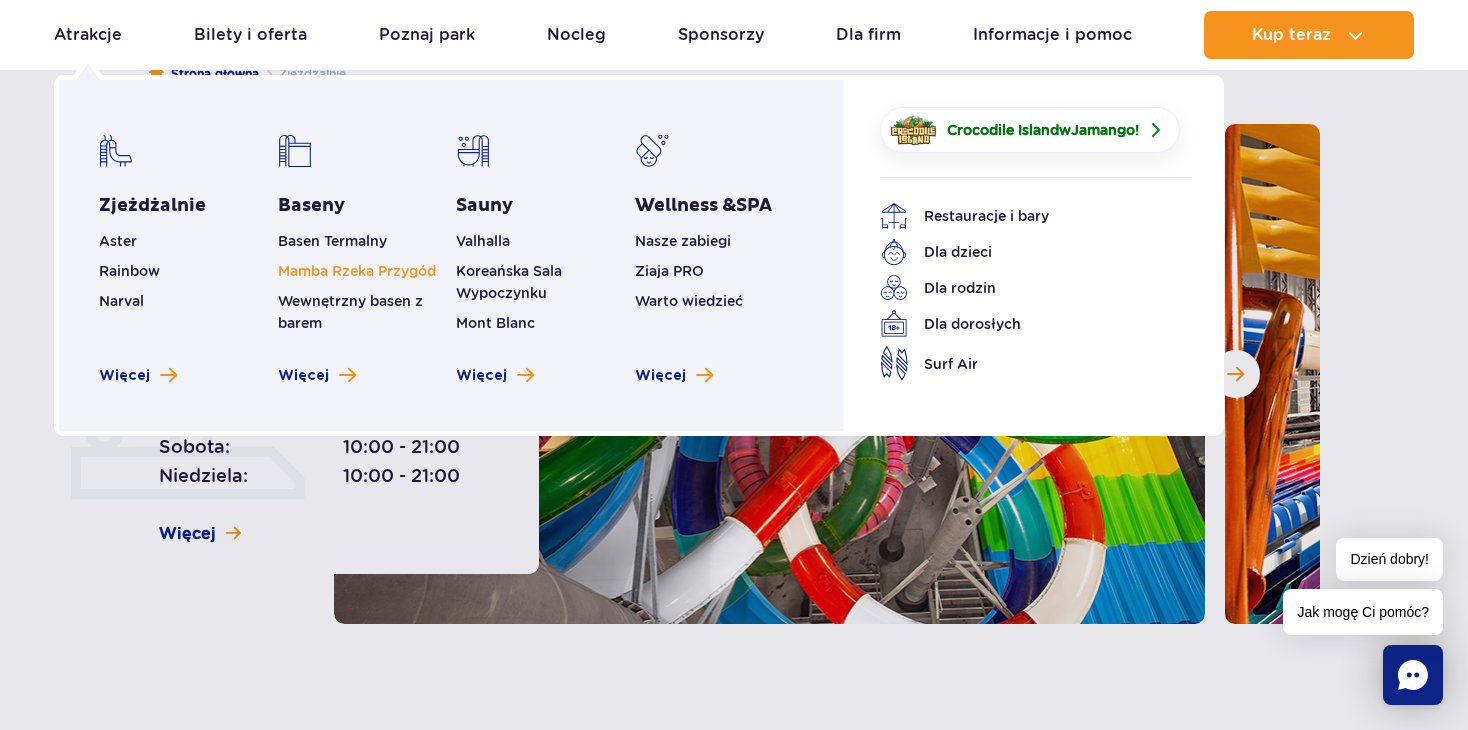 click on "Mamba Rzeka Przygód" at bounding box center (357, 271) 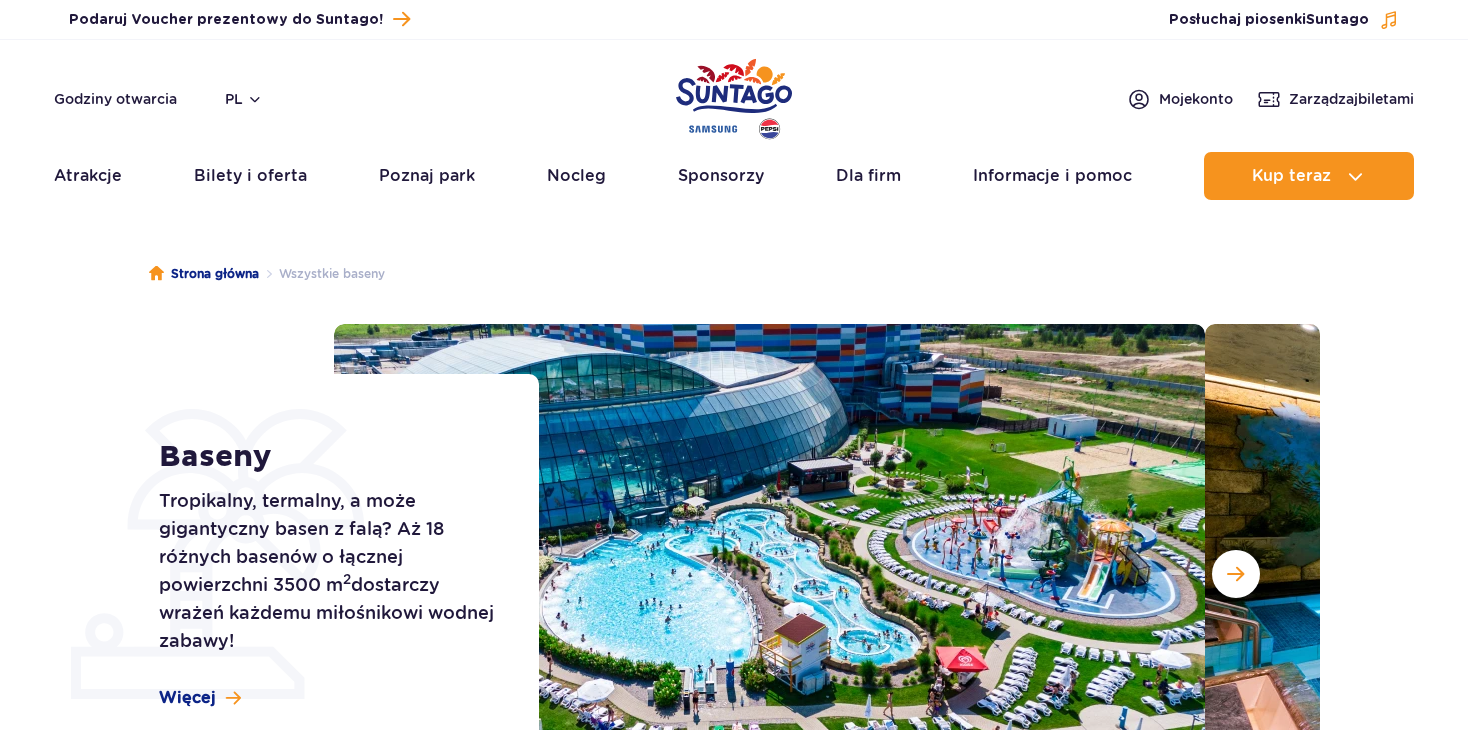 scroll, scrollTop: 0, scrollLeft: 0, axis: both 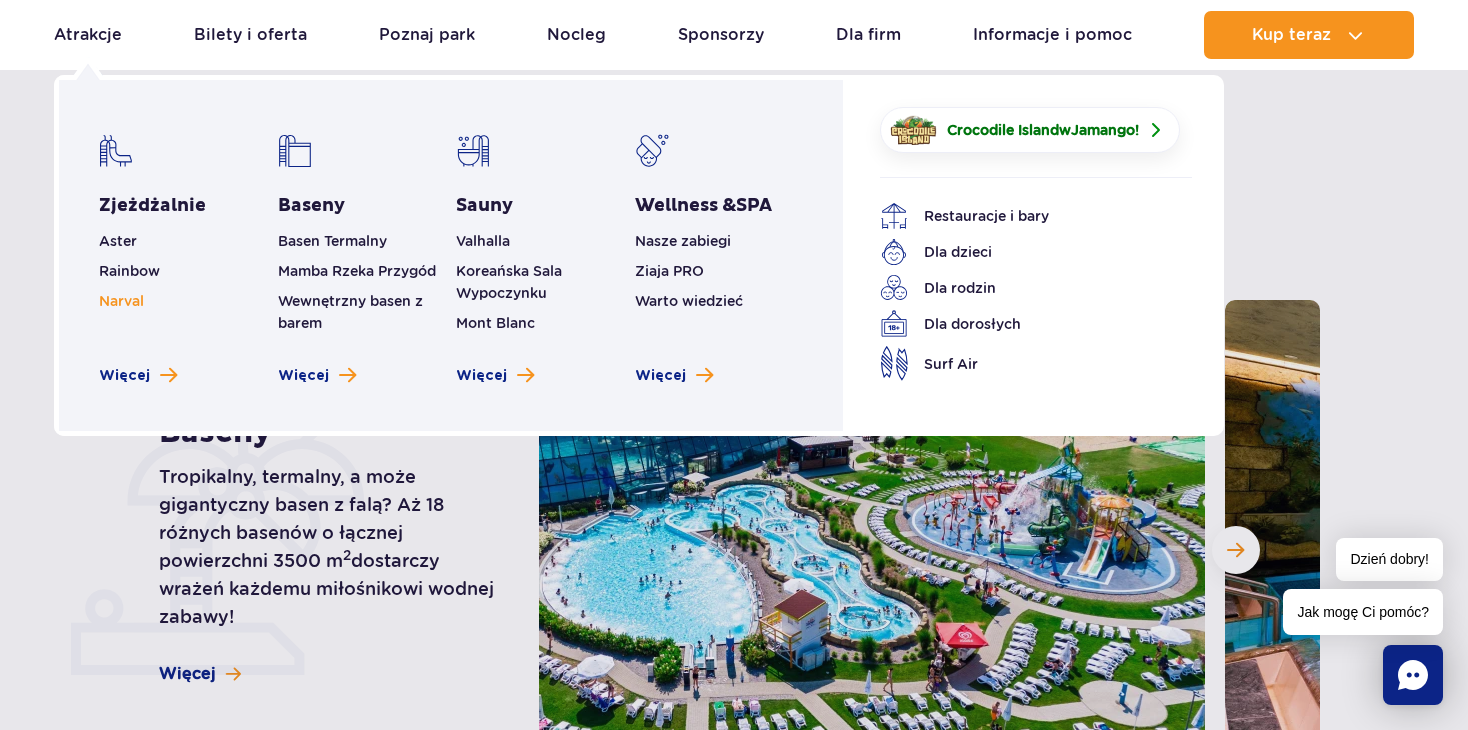 click on "Narval" at bounding box center (121, 301) 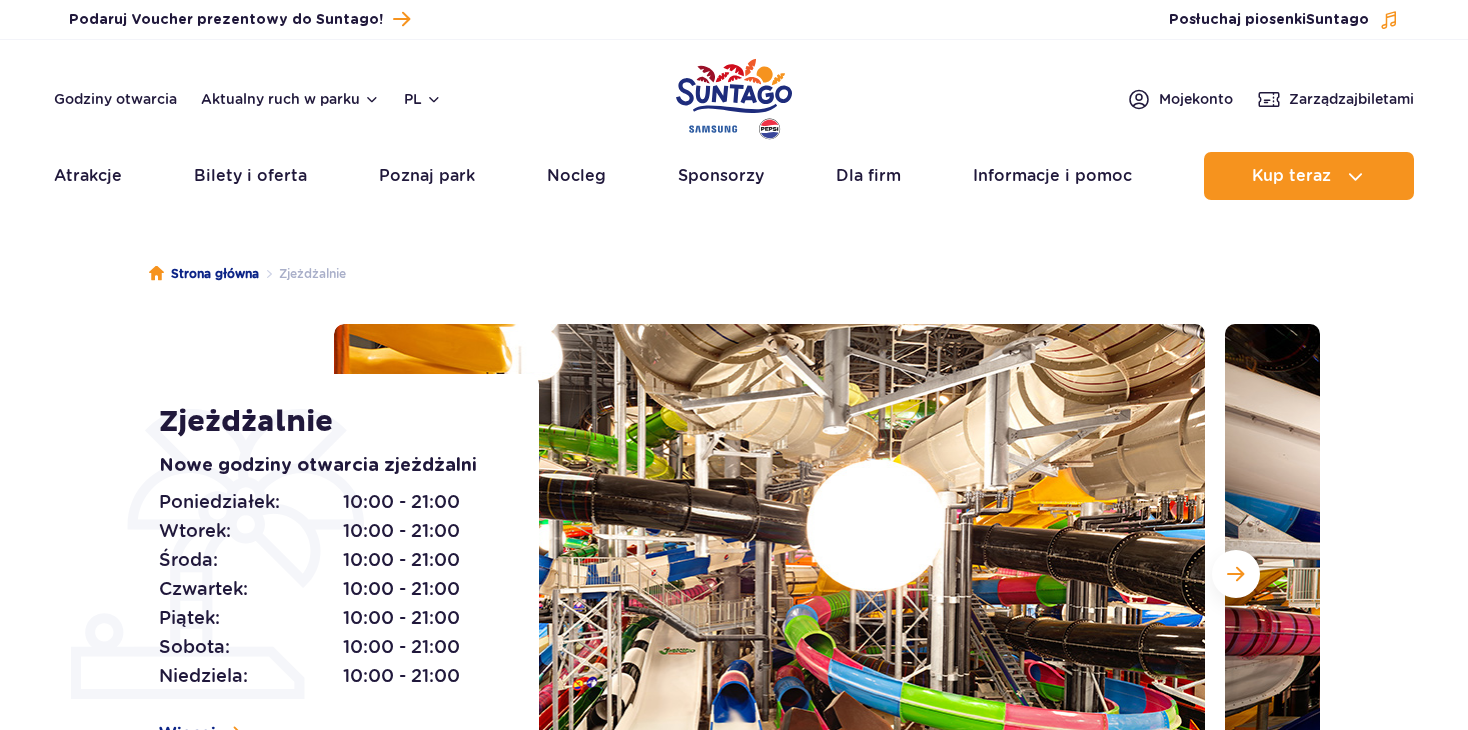 scroll, scrollTop: 0, scrollLeft: 0, axis: both 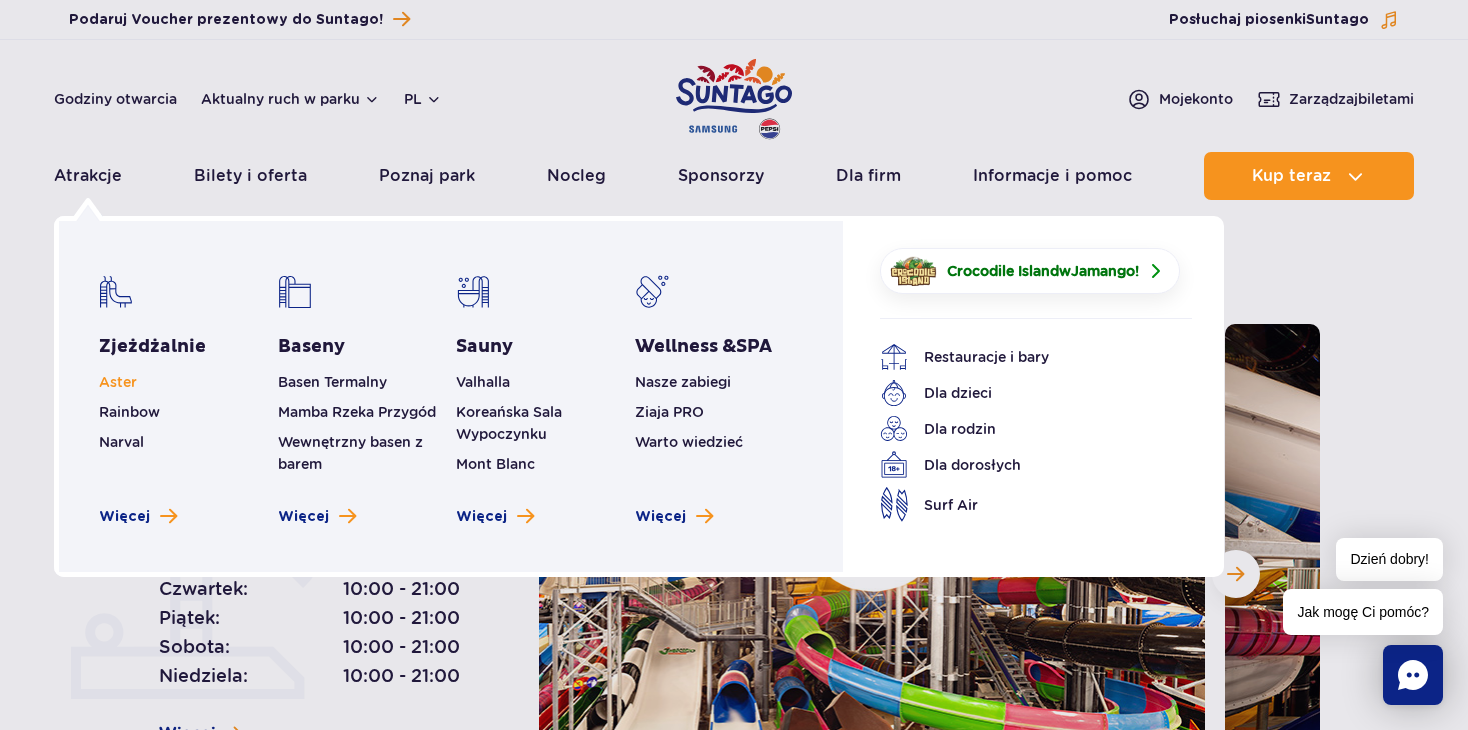 click on "Aster" at bounding box center (118, 382) 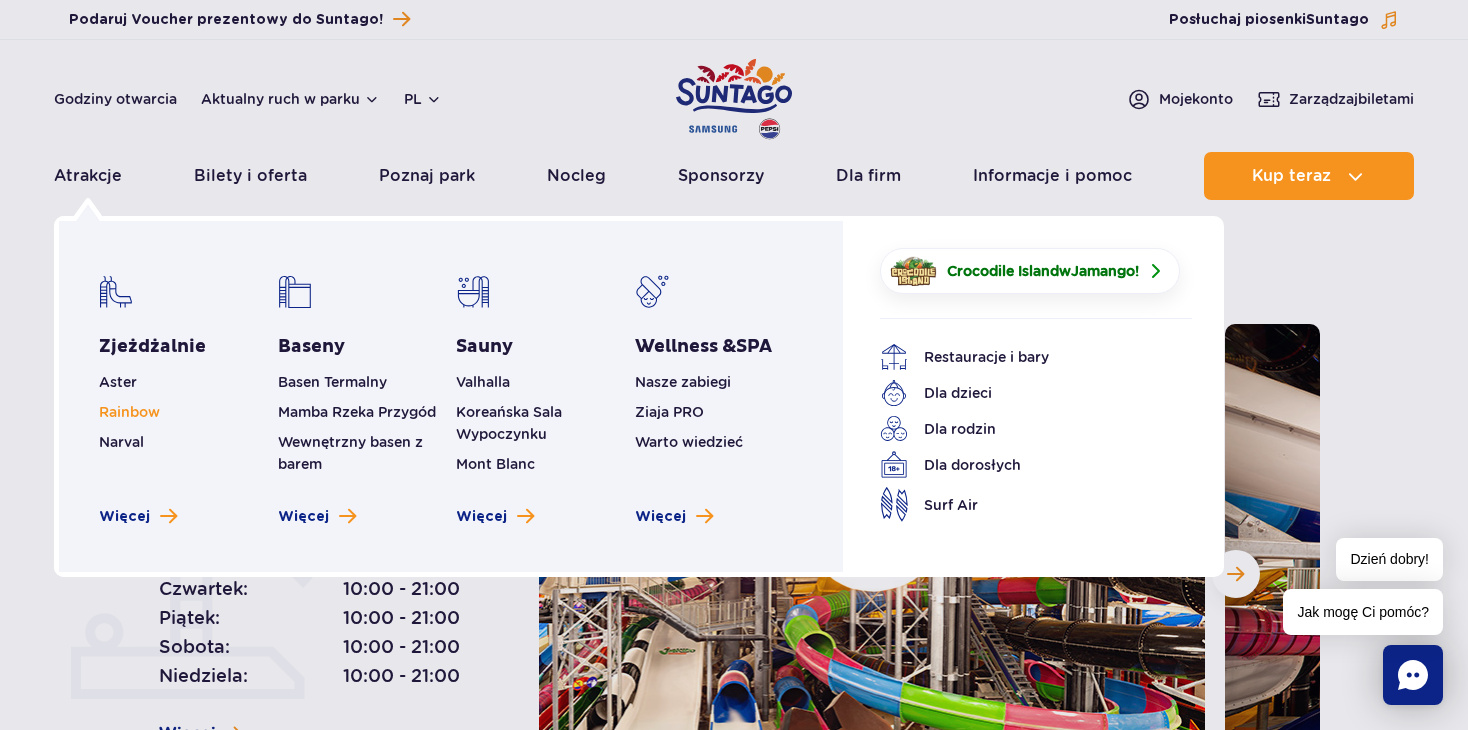 click on "Rainbow" at bounding box center (129, 412) 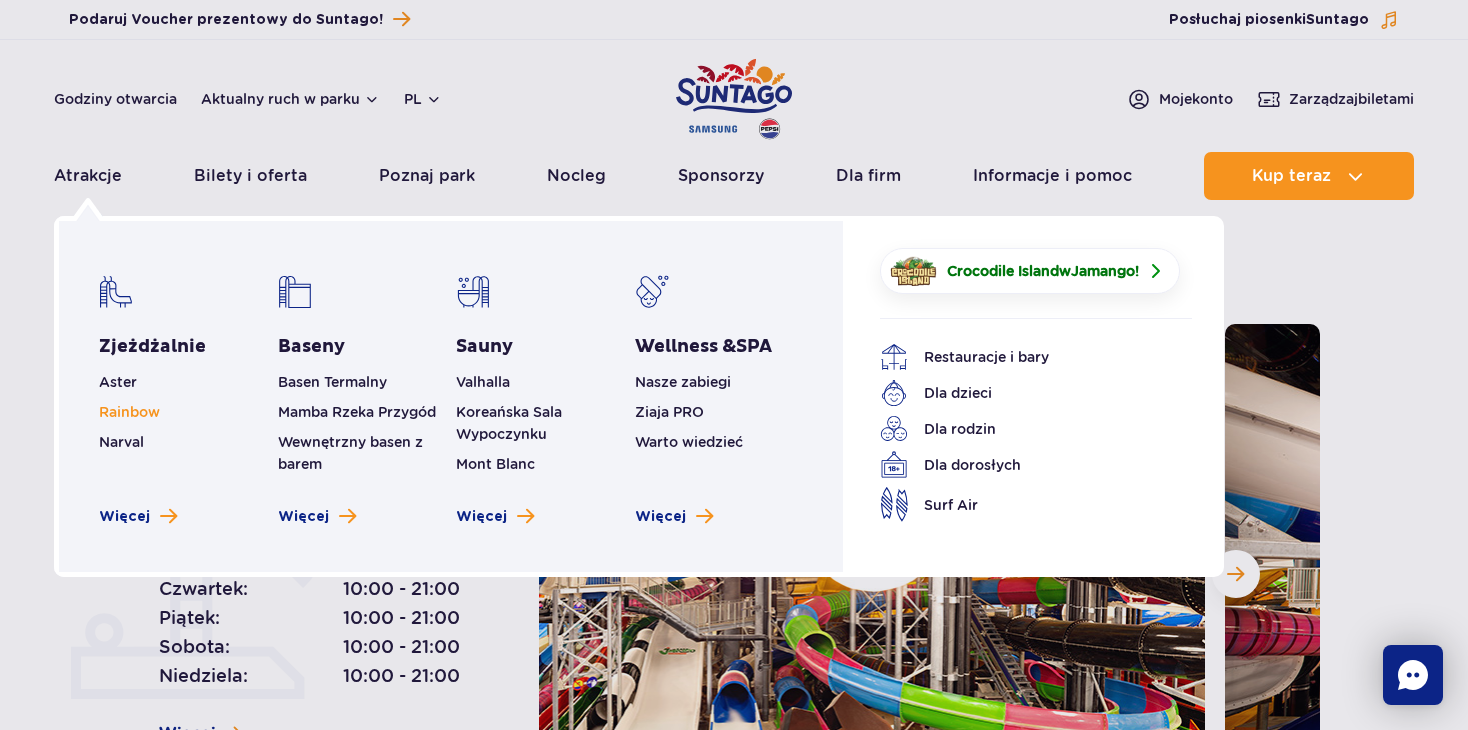 click on "Rainbow" at bounding box center (129, 412) 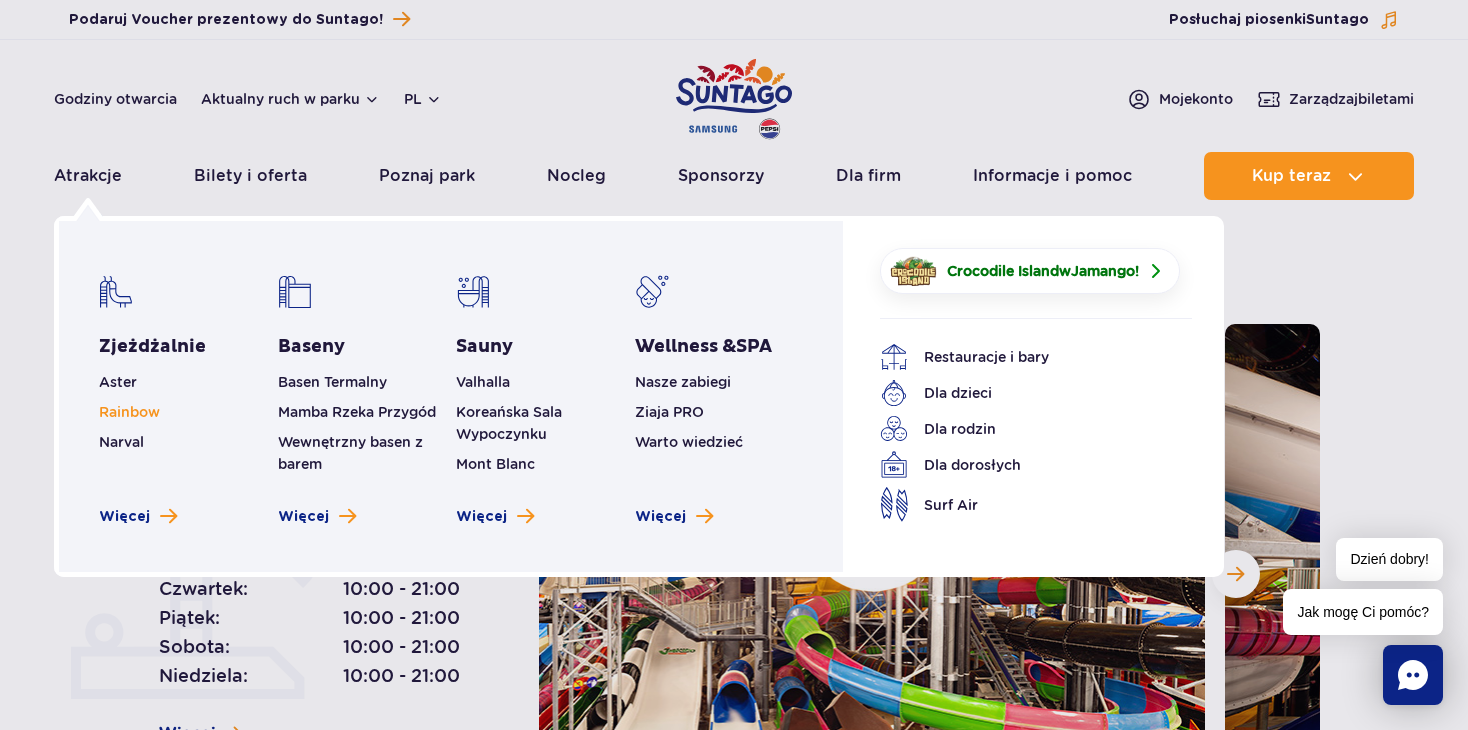 click on "Rainbow" at bounding box center [129, 412] 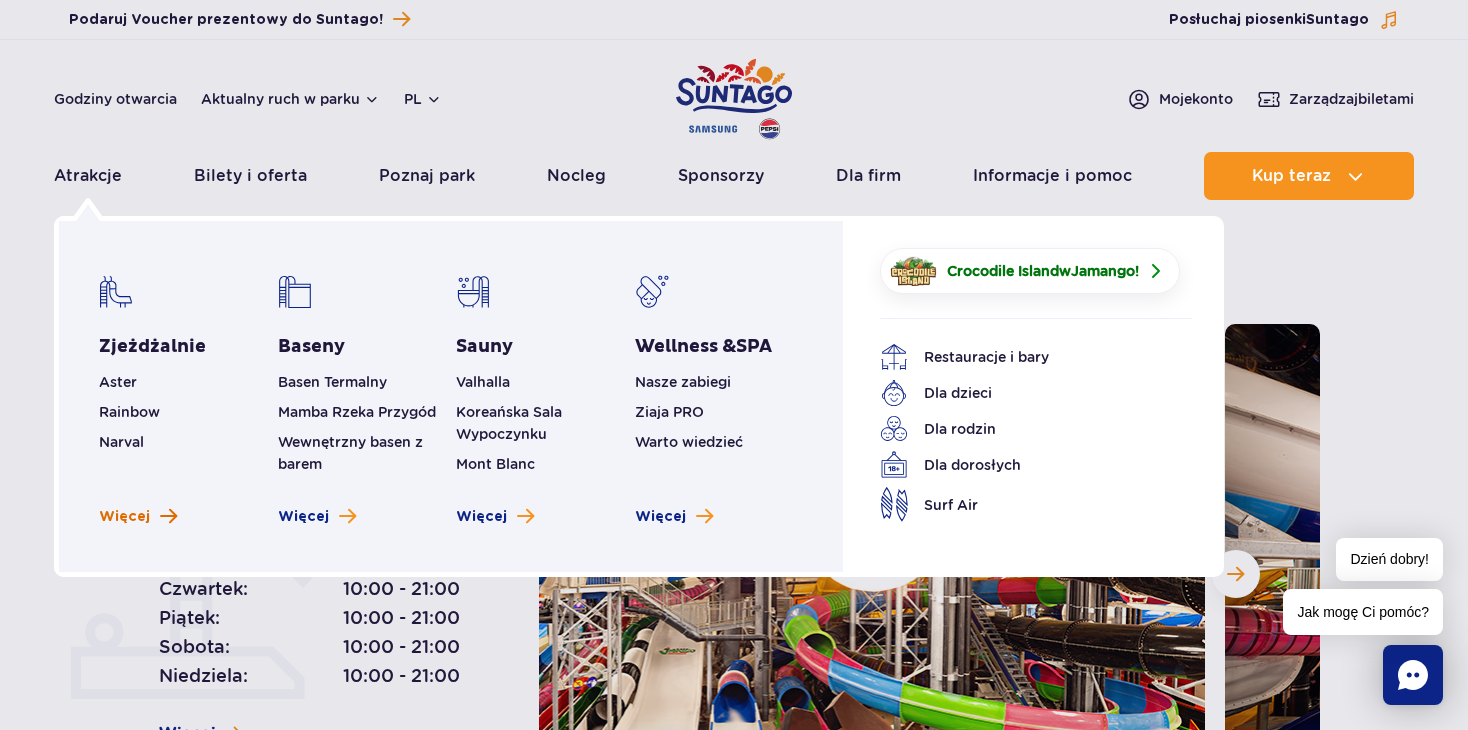 click on "Więcej" at bounding box center (138, 517) 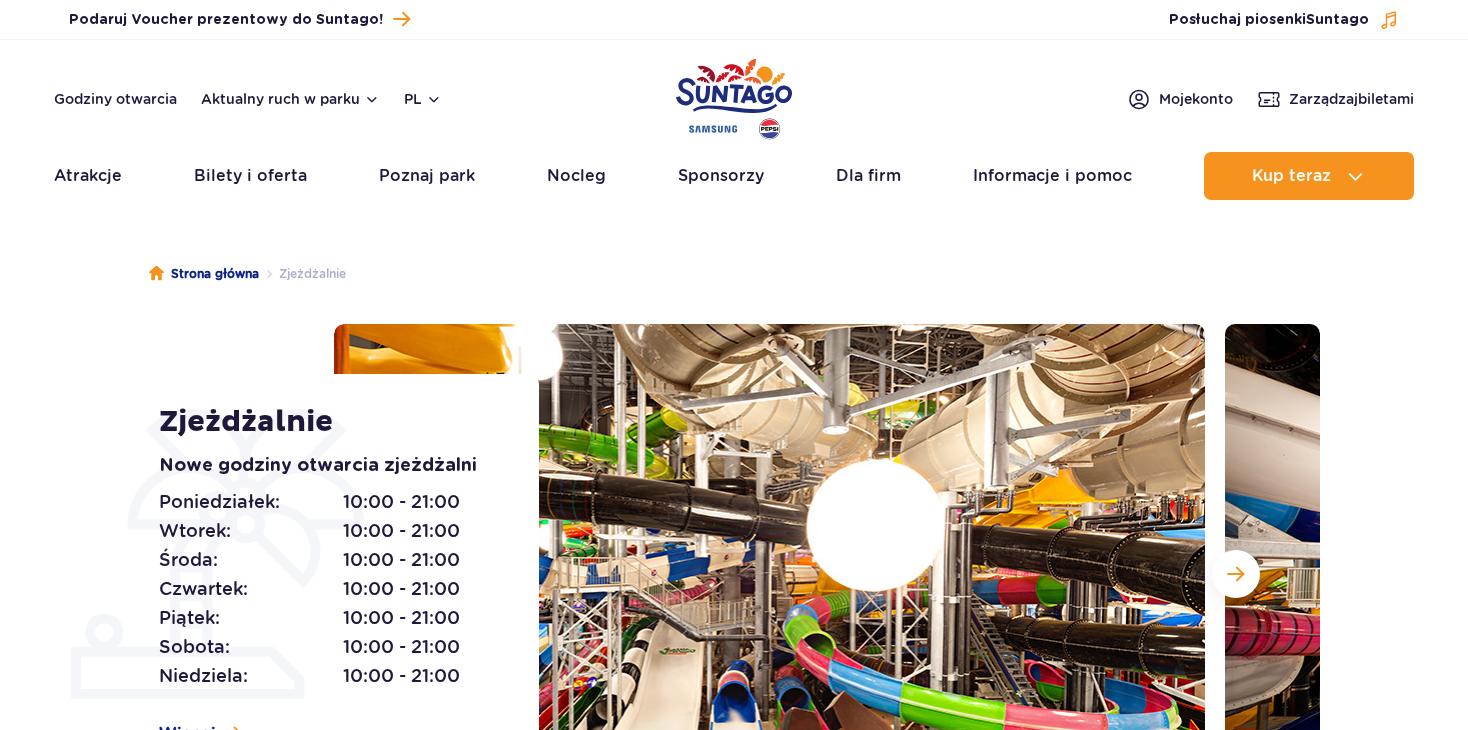 scroll, scrollTop: 0, scrollLeft: 0, axis: both 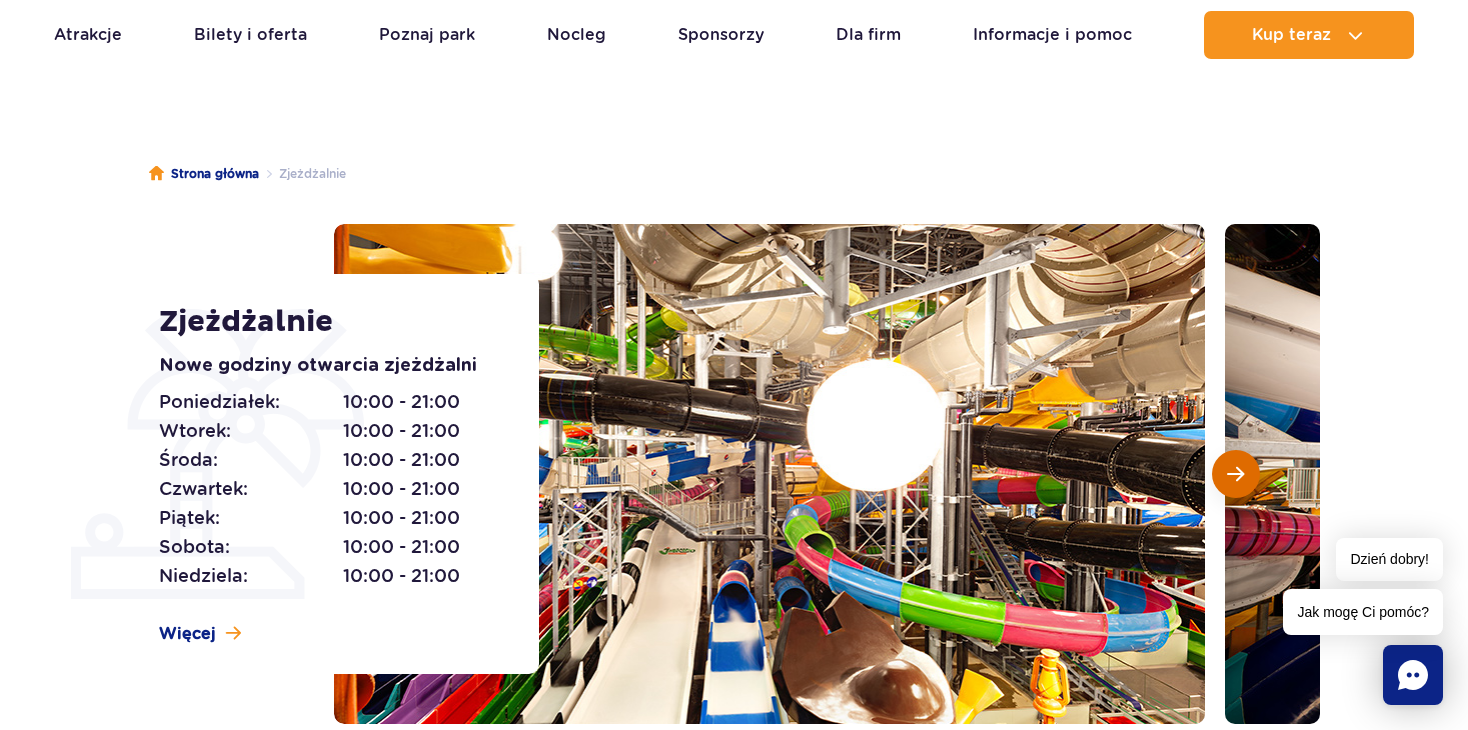 click at bounding box center (1235, 474) 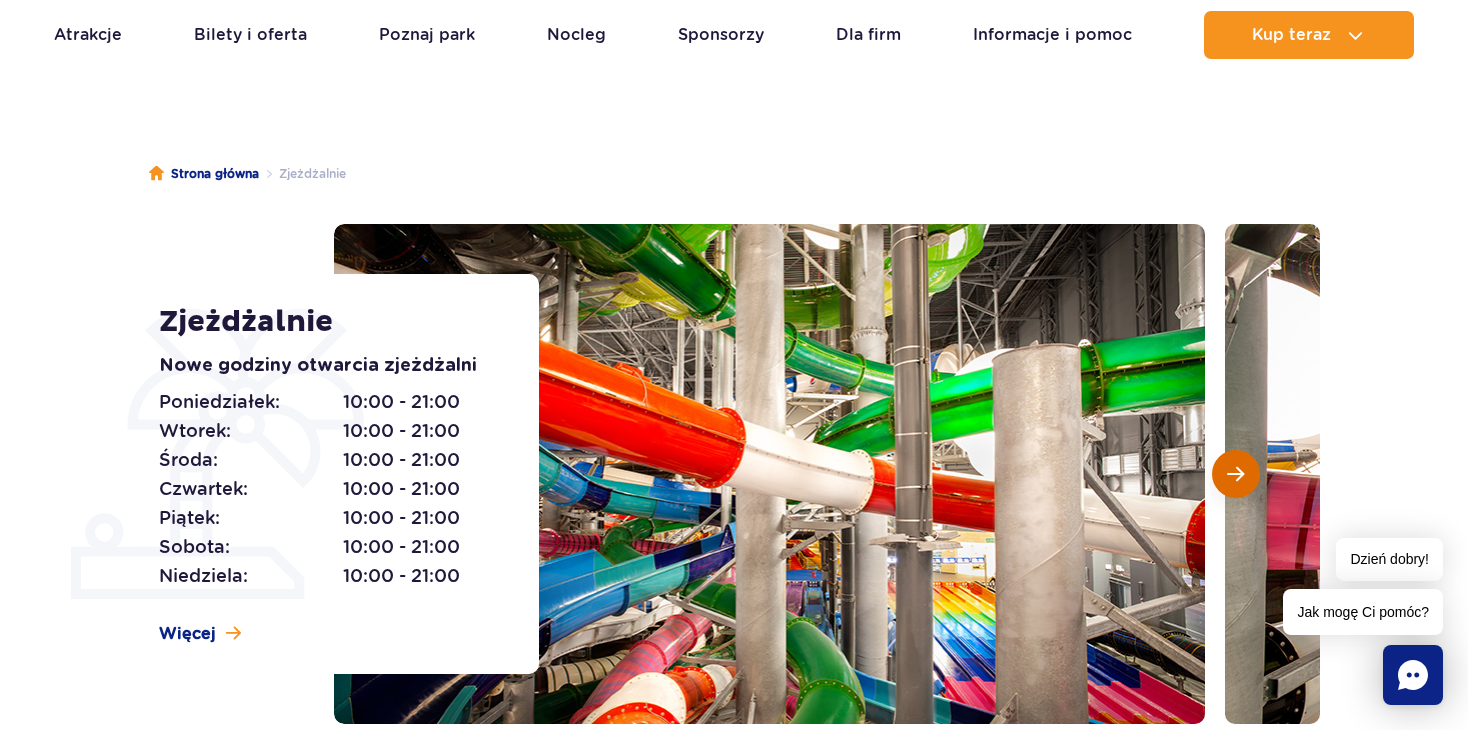 click at bounding box center [1235, 474] 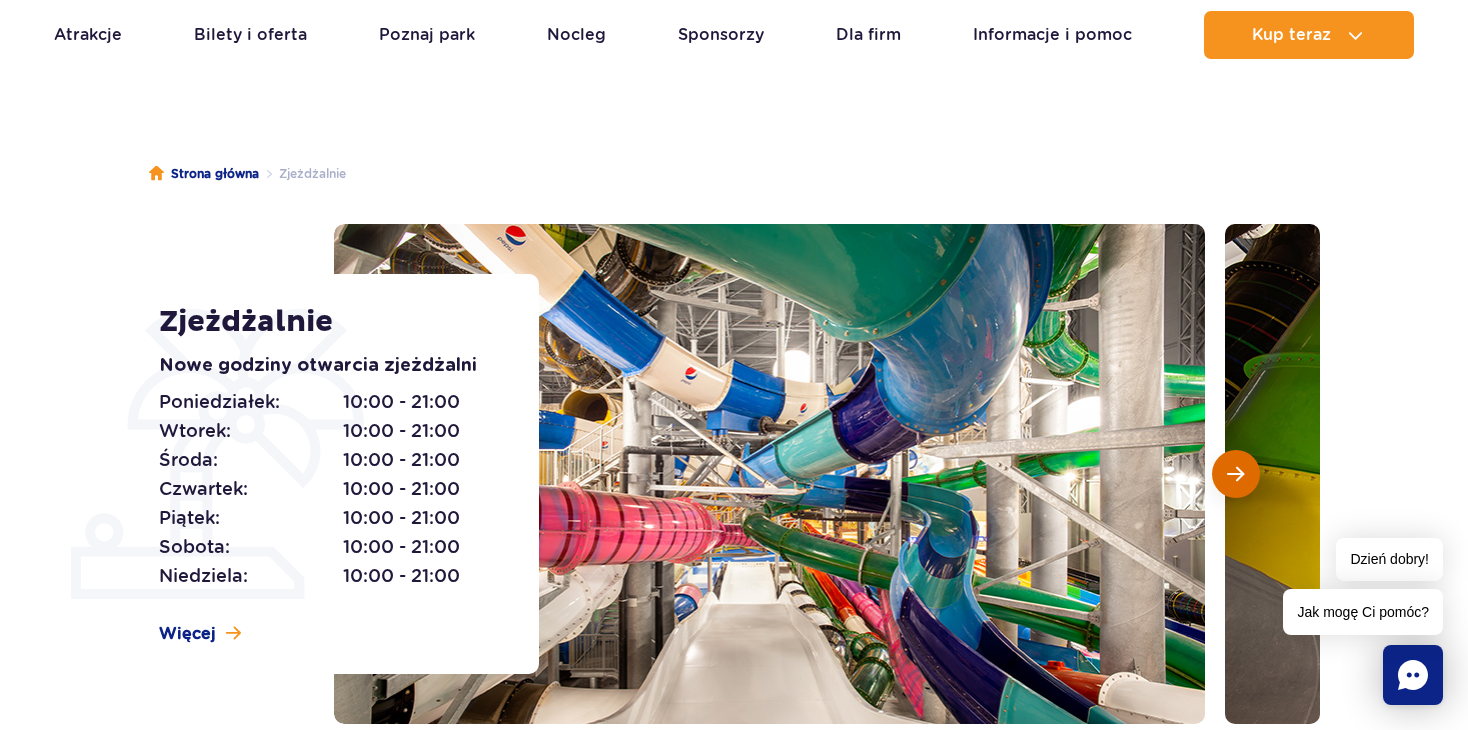 click at bounding box center [1235, 474] 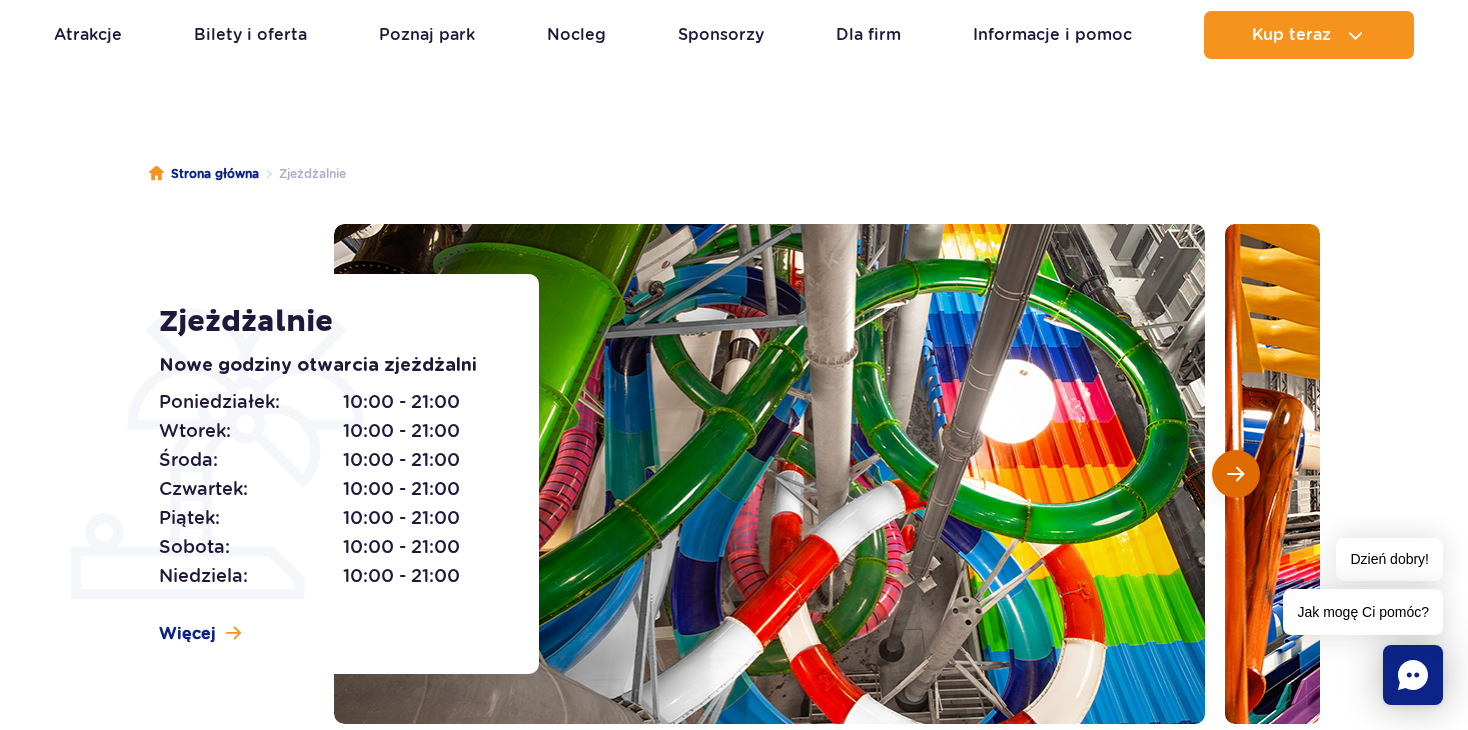 click at bounding box center (1235, 474) 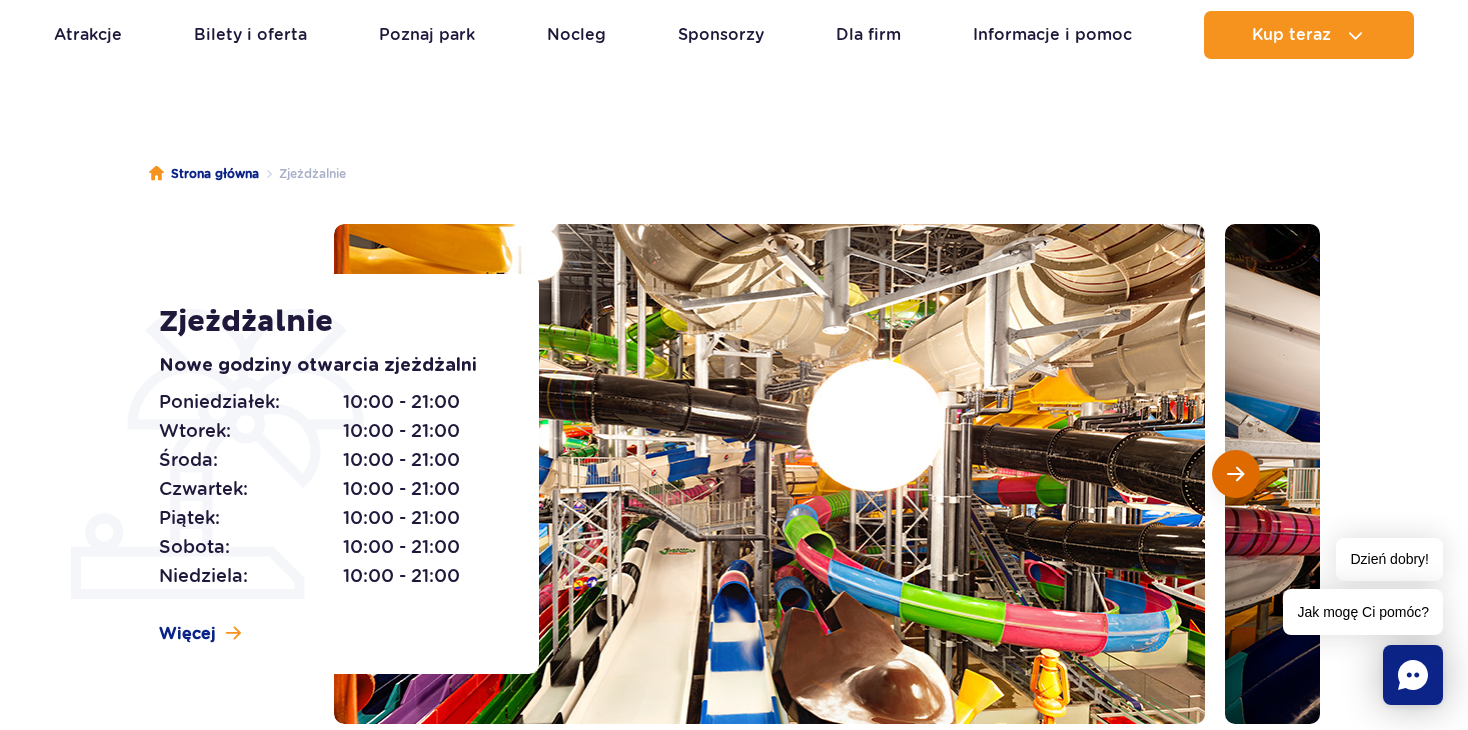 click at bounding box center (1235, 474) 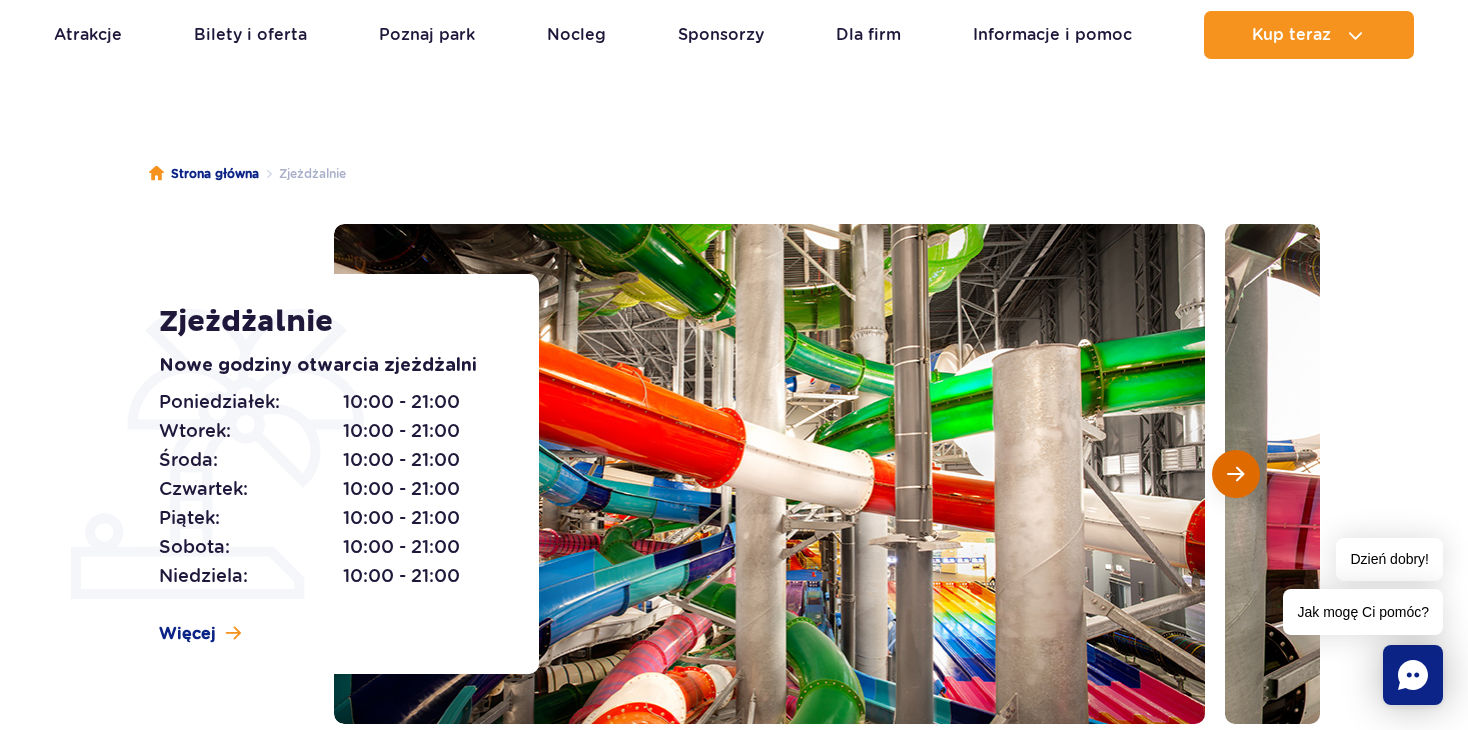 click at bounding box center [1235, 474] 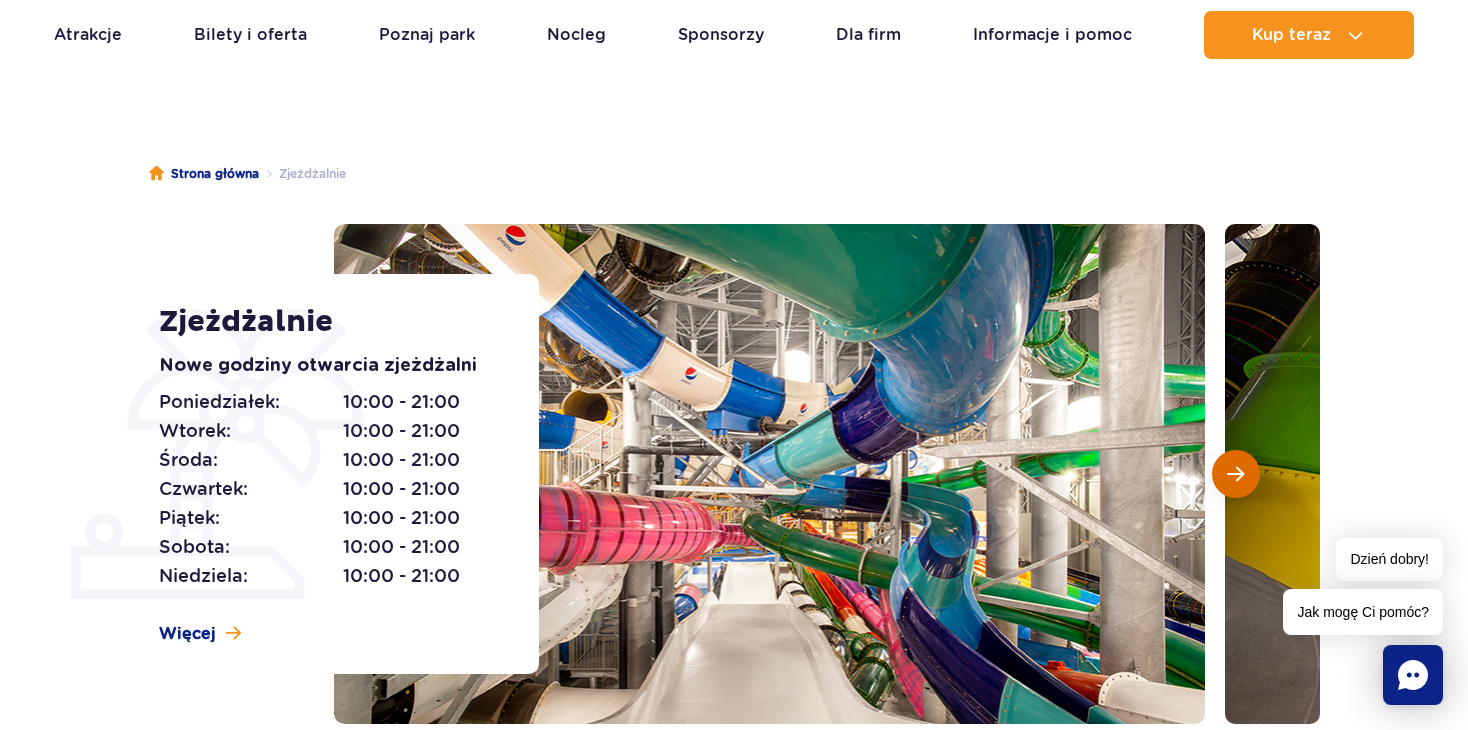 click at bounding box center (1235, 474) 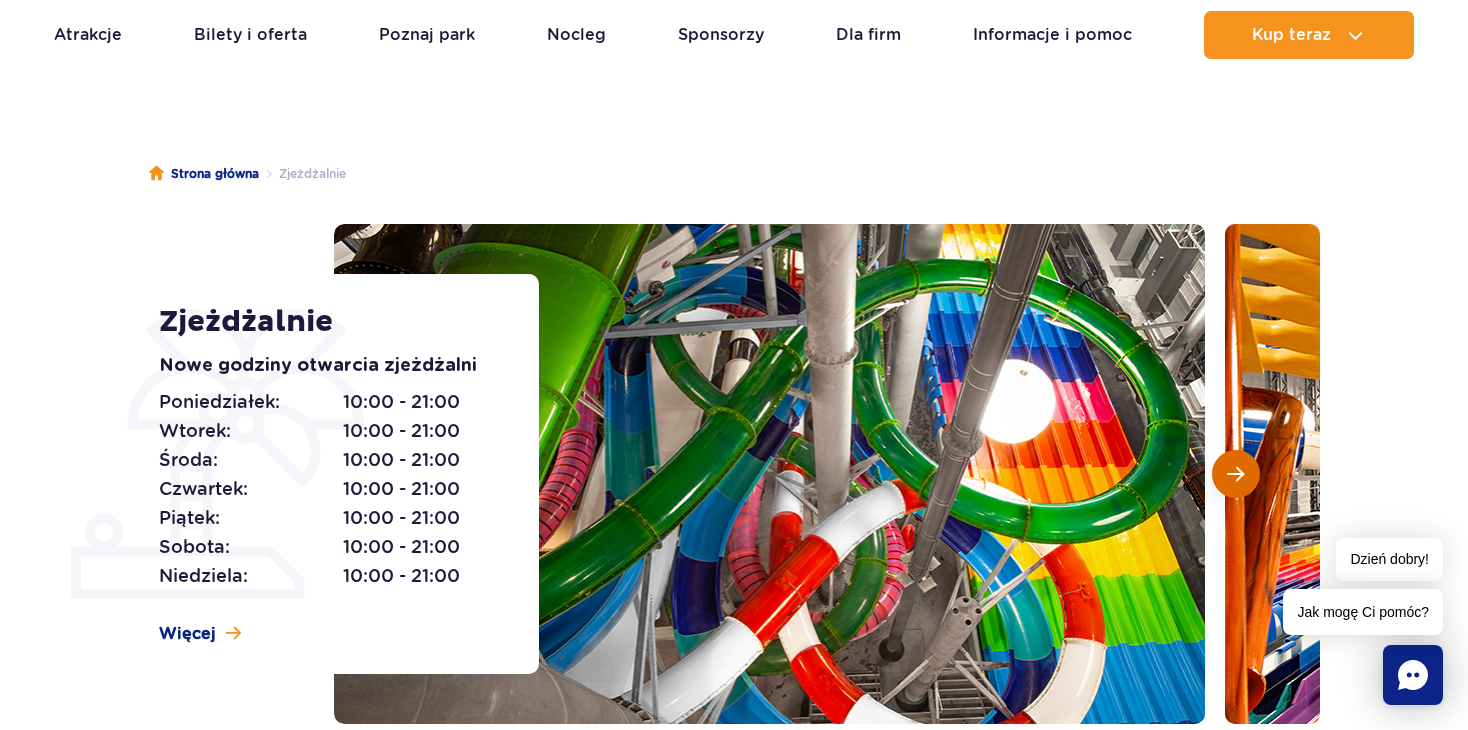 click at bounding box center (1235, 474) 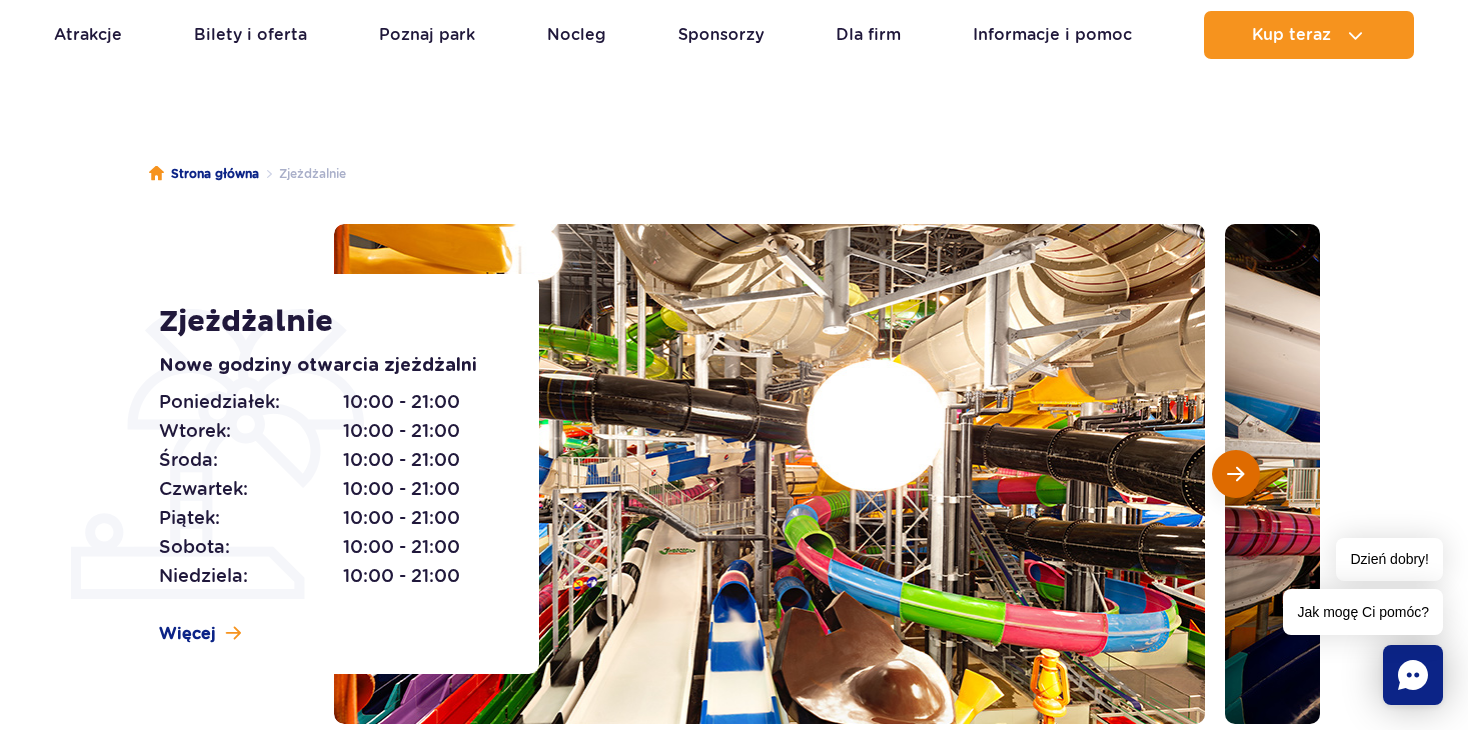click at bounding box center (1235, 474) 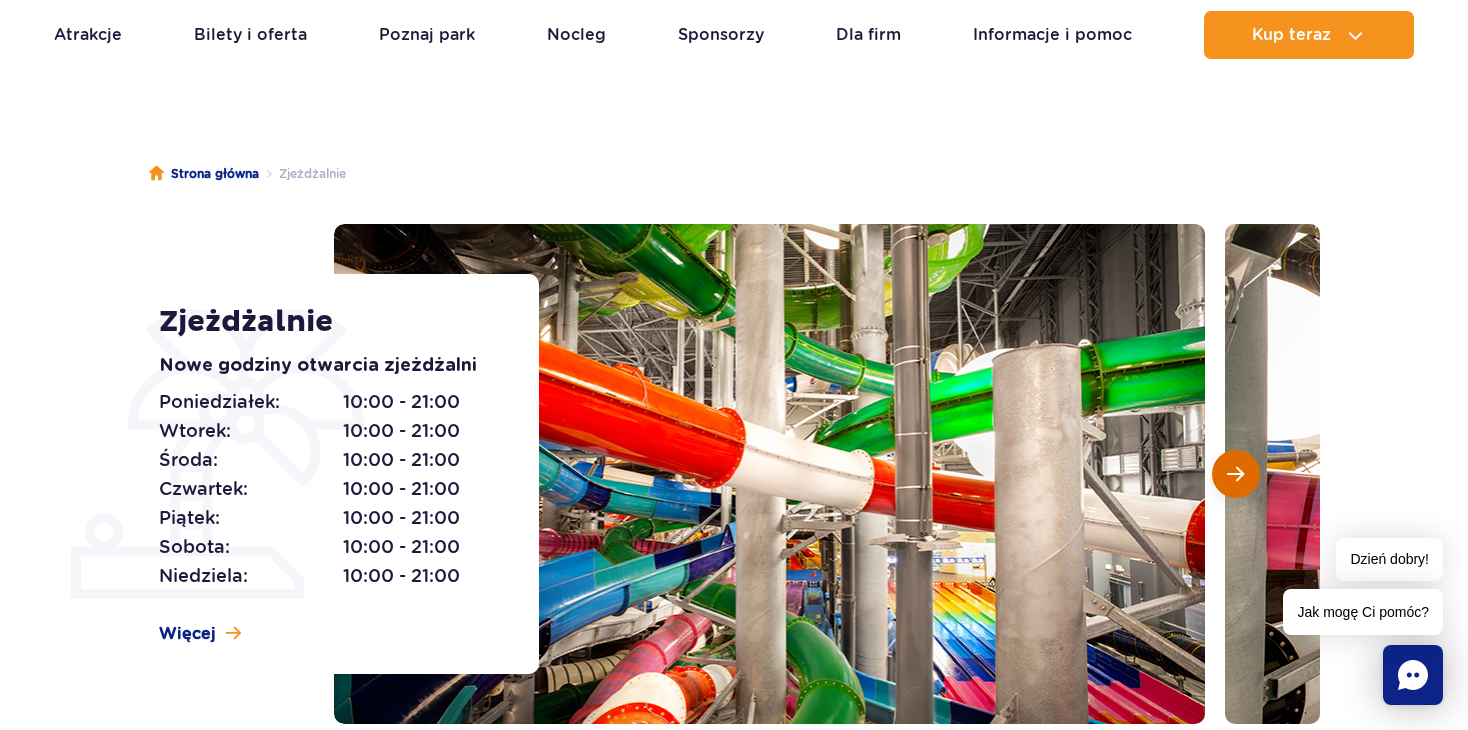 click at bounding box center [1235, 474] 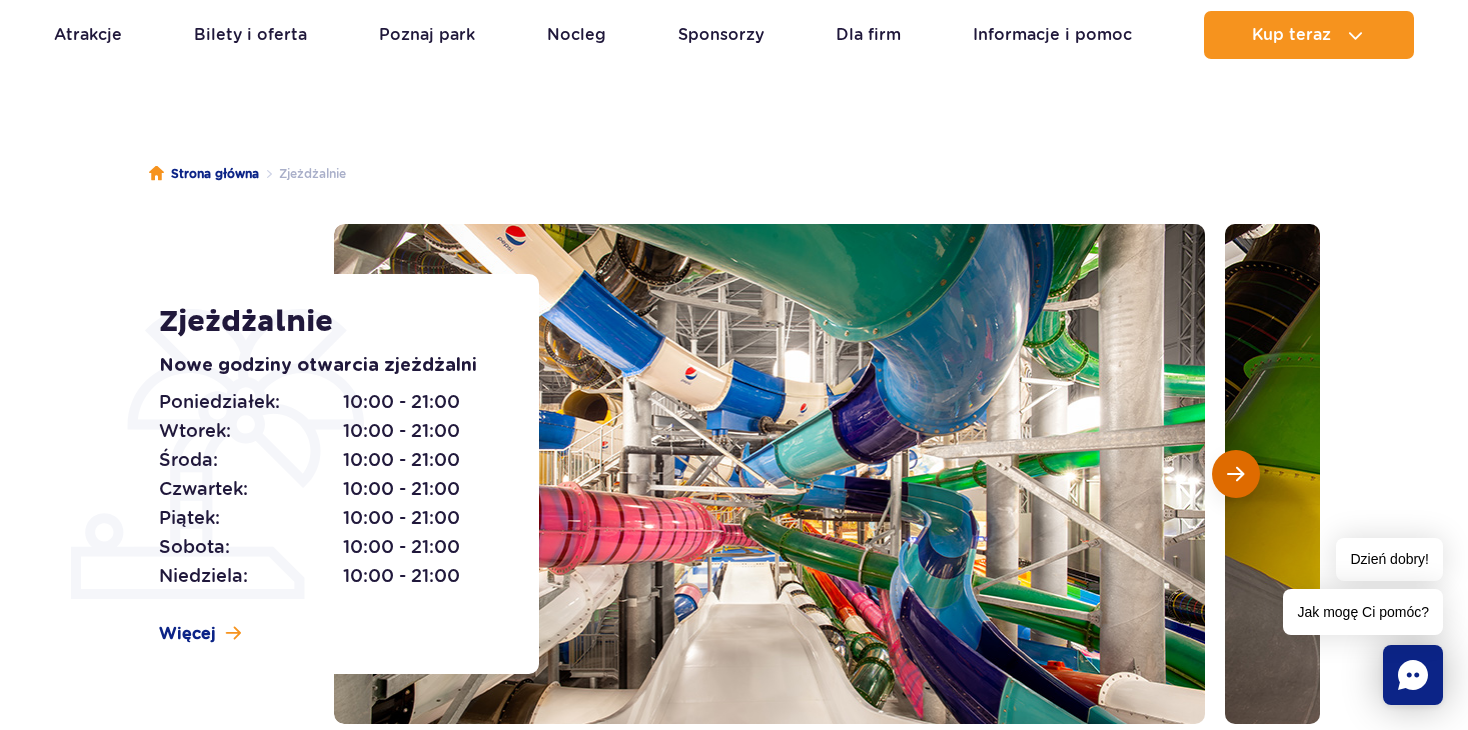 click at bounding box center (1235, 474) 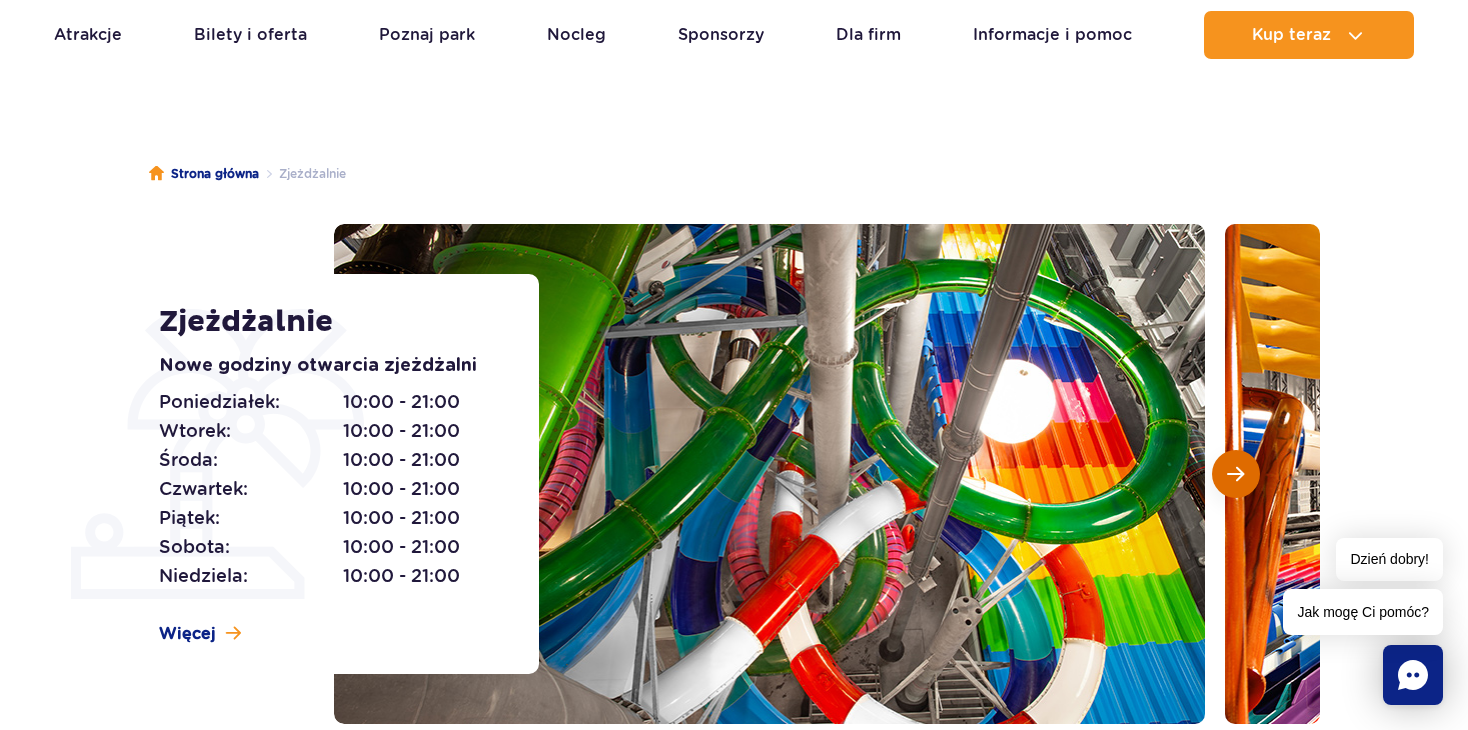 click at bounding box center (1235, 474) 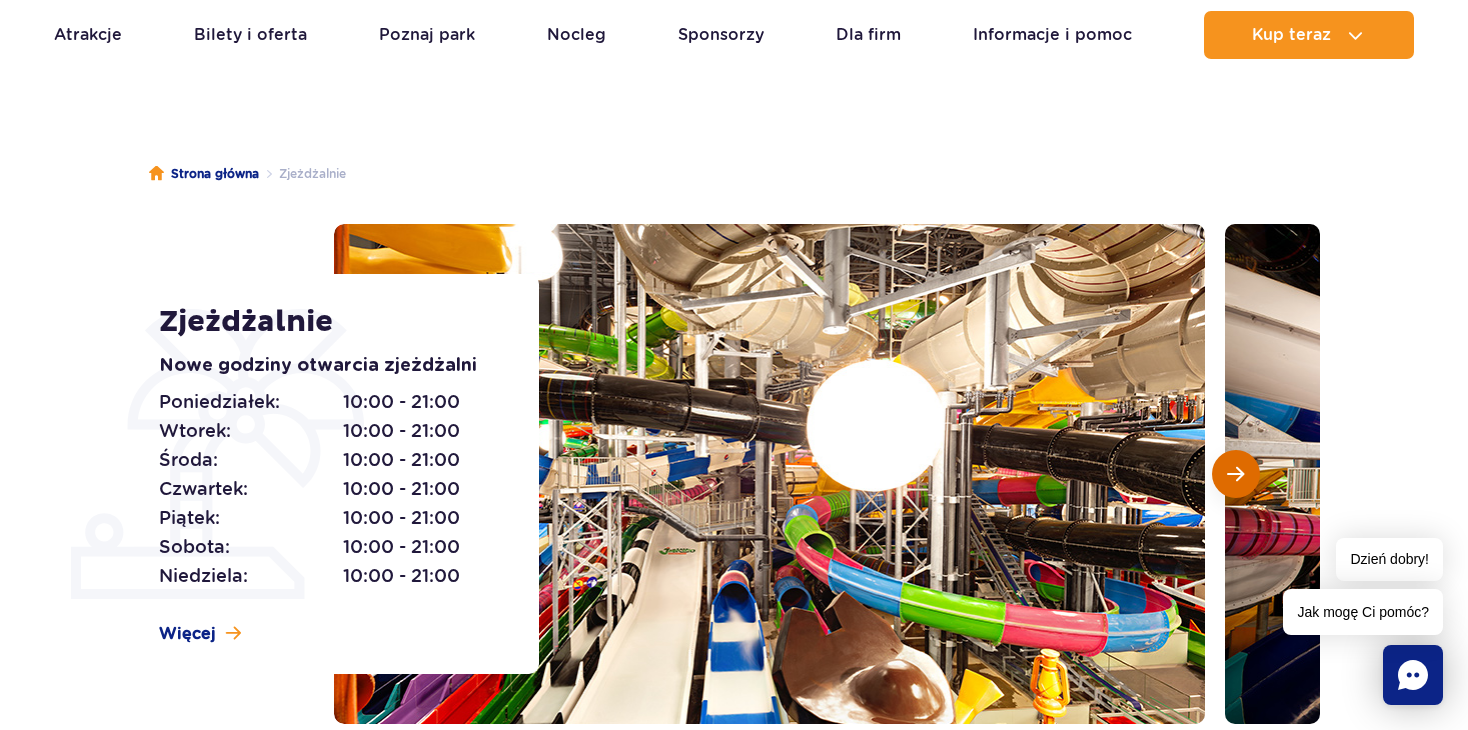 click at bounding box center [1235, 474] 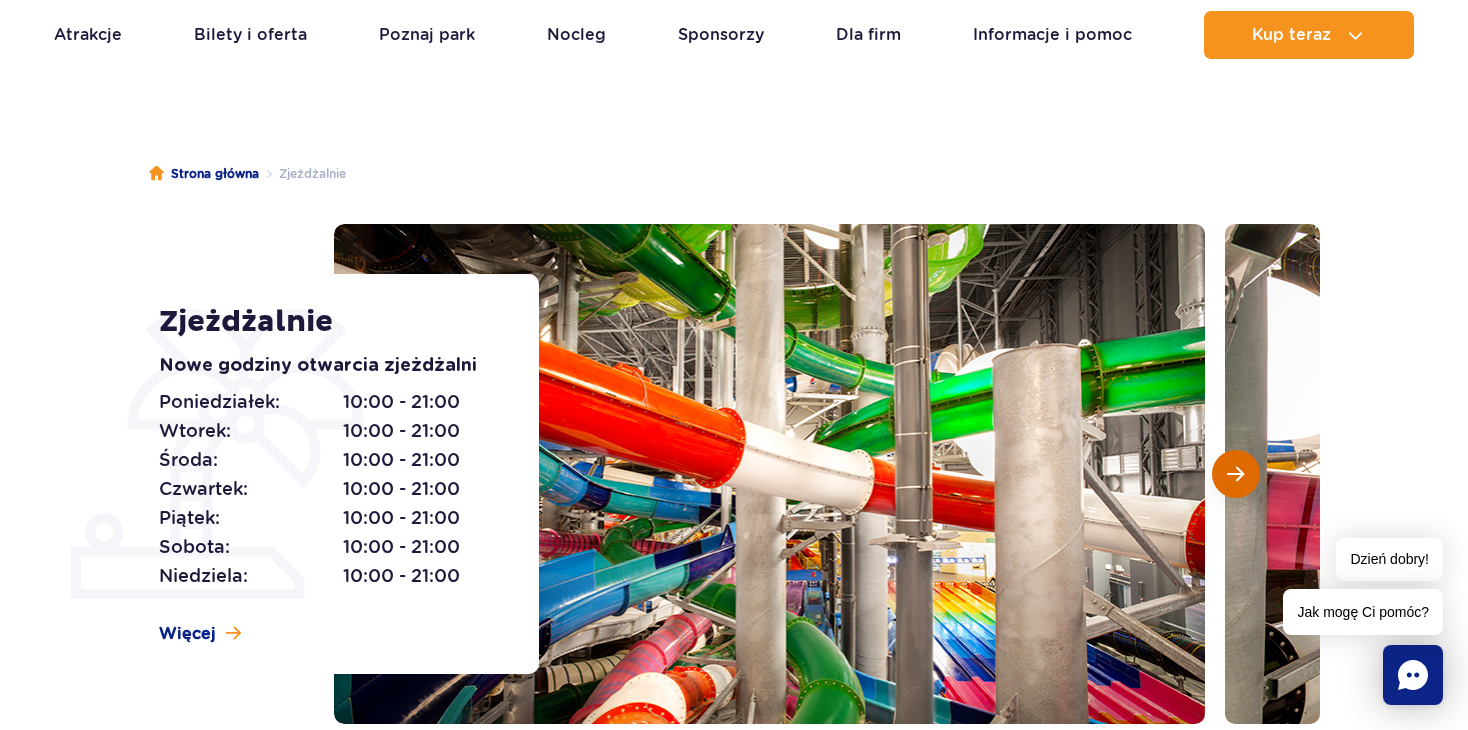 click at bounding box center [1235, 474] 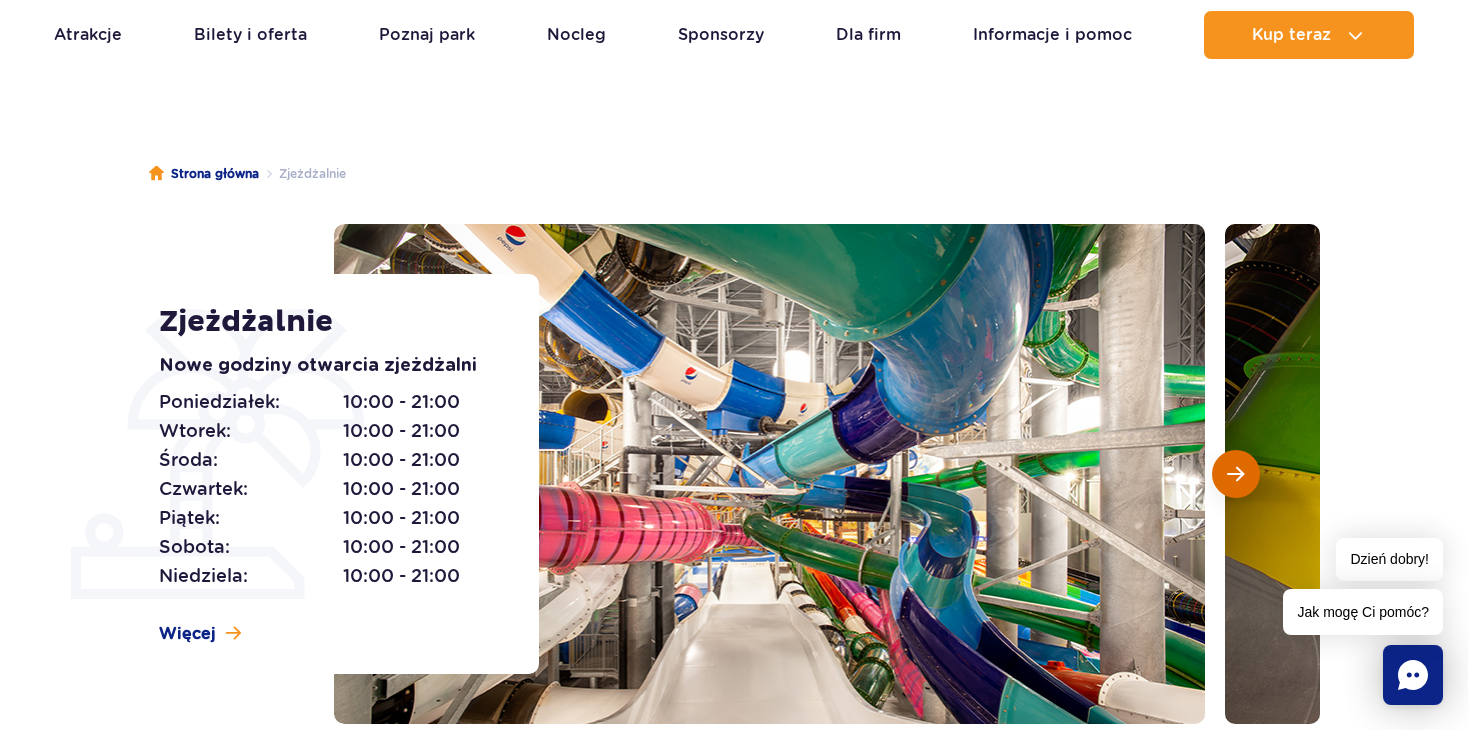 click at bounding box center (1235, 474) 